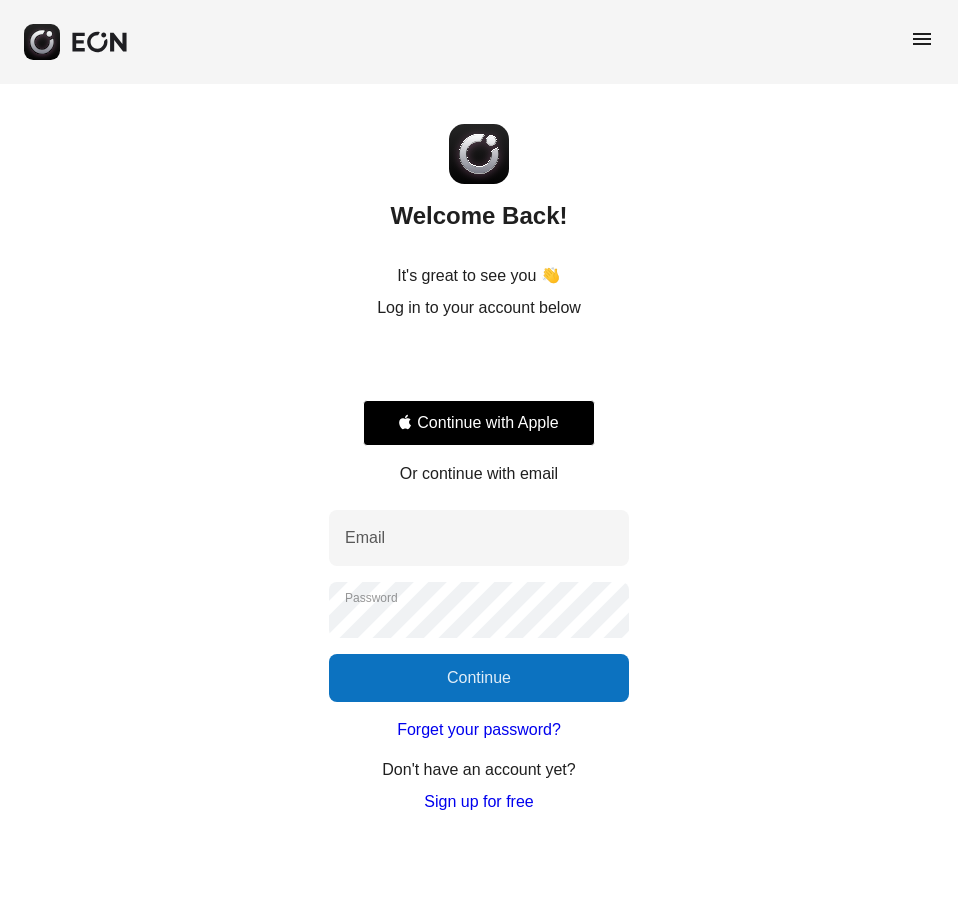 scroll, scrollTop: 0, scrollLeft: 0, axis: both 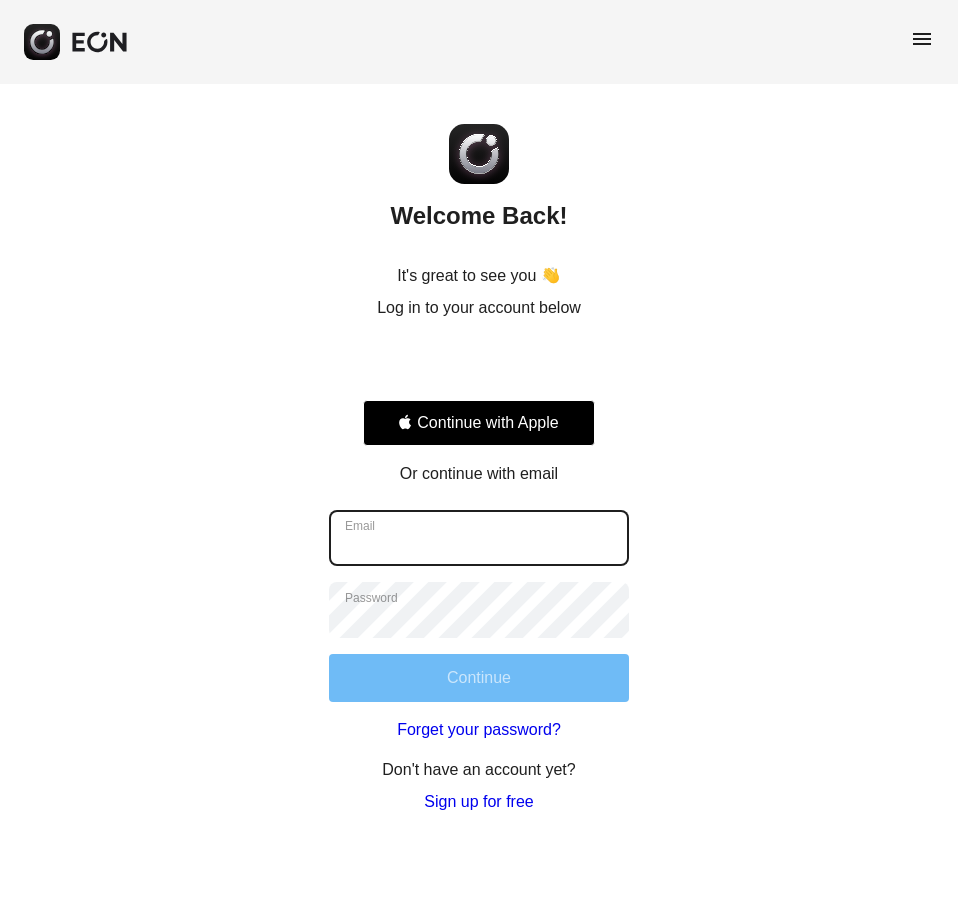 type on "**********" 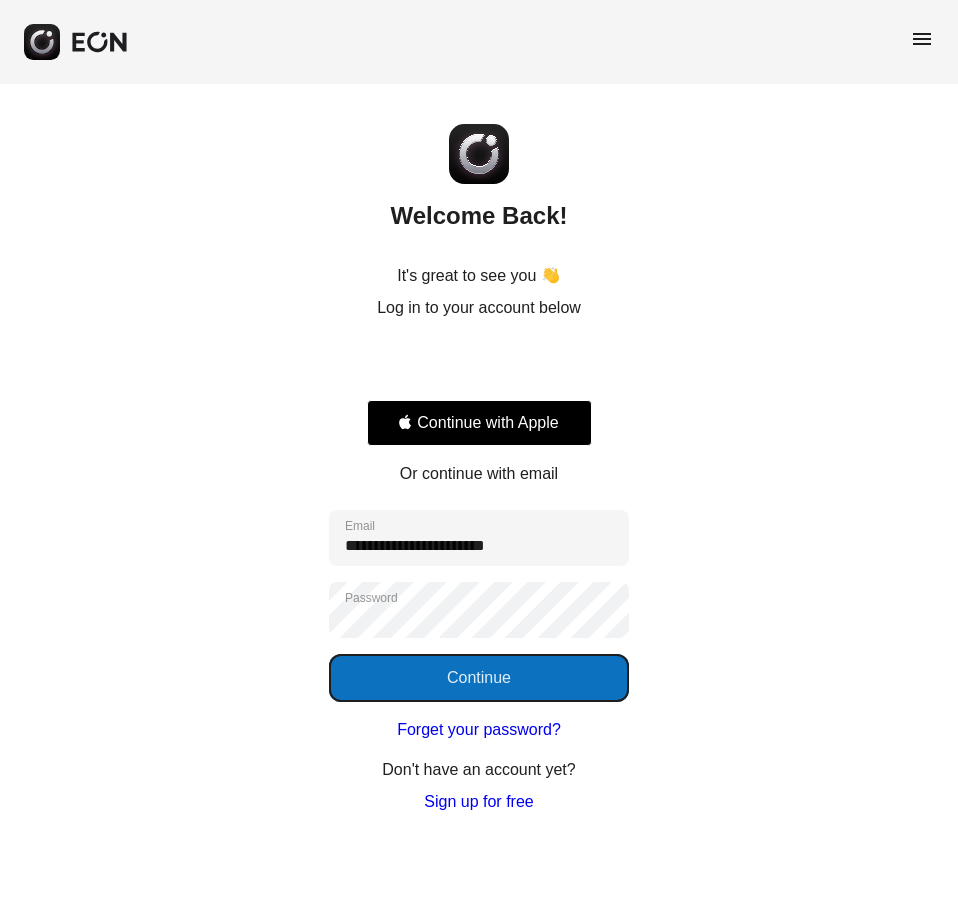 click on "Continue" at bounding box center (479, 678) 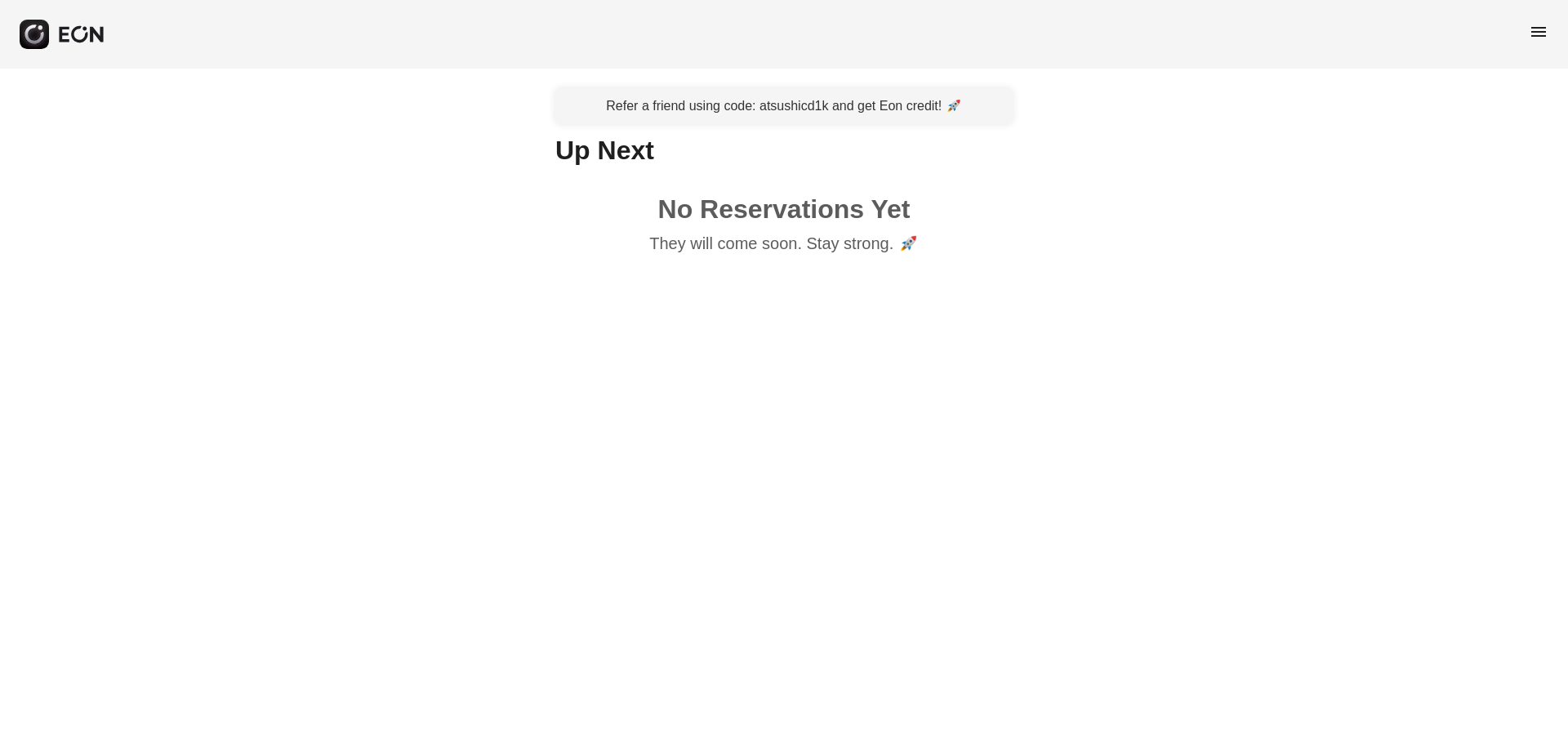 click on "menu" at bounding box center (1539, 32) 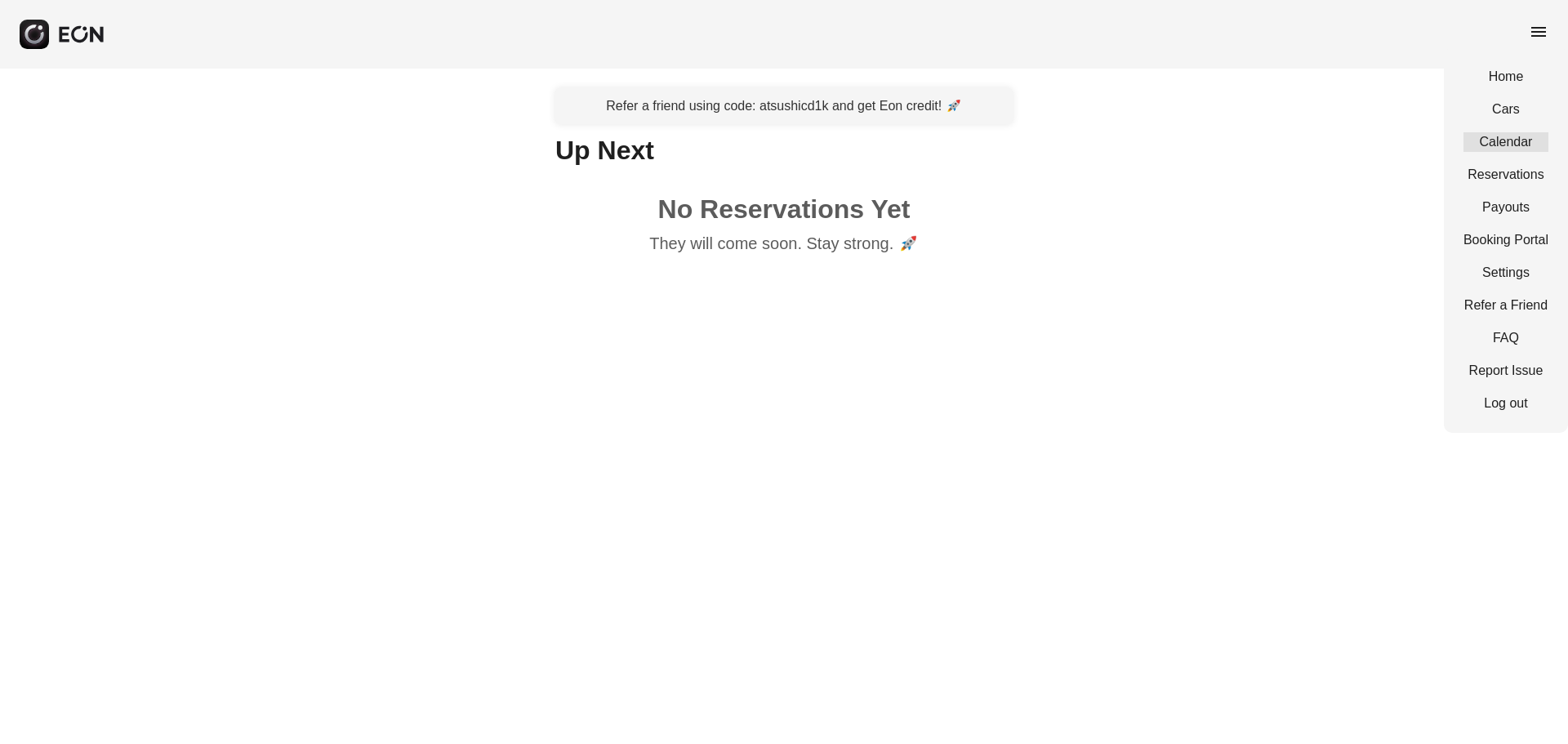 click on "Calendar" at bounding box center [1506, 142] 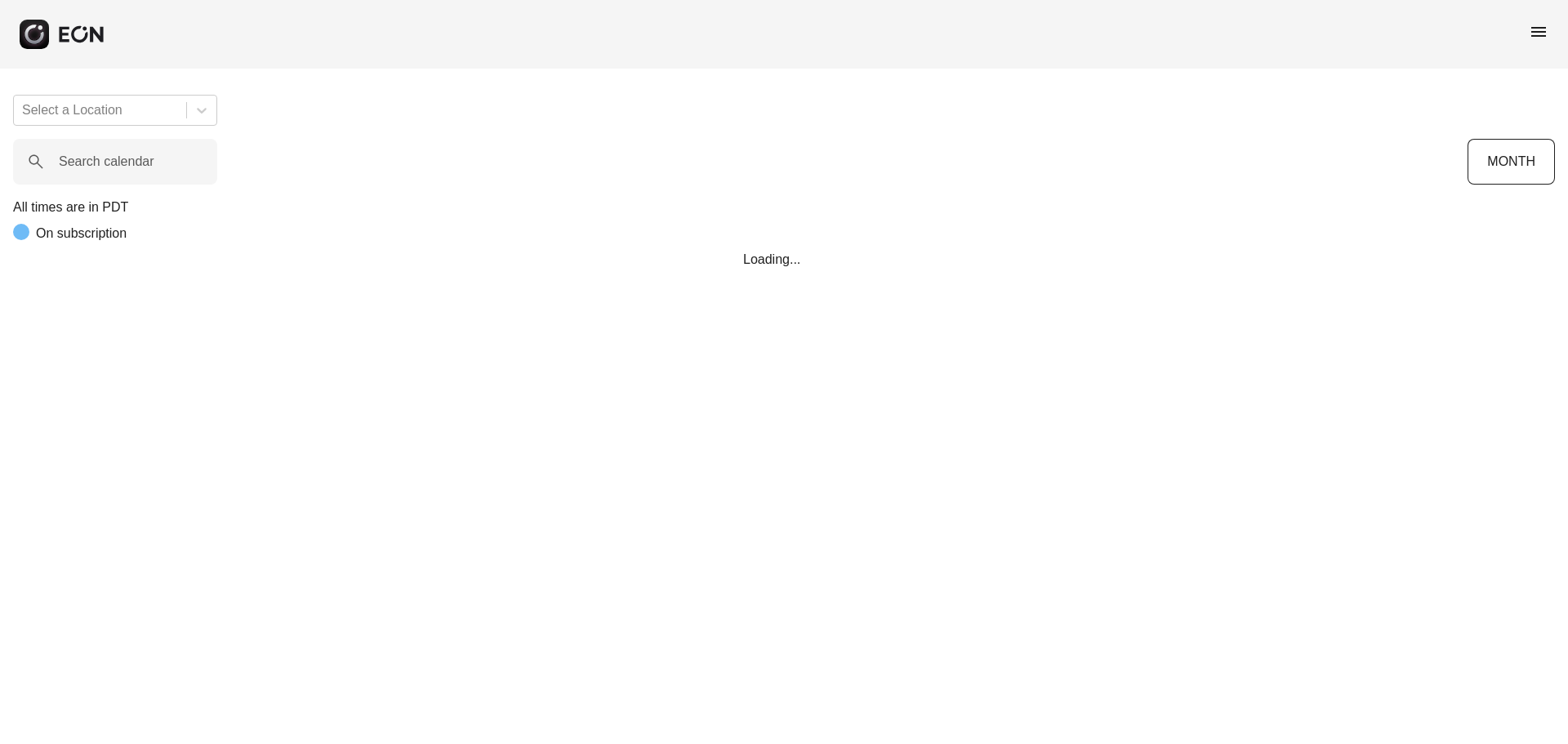 scroll, scrollTop: 0, scrollLeft: 331, axis: horizontal 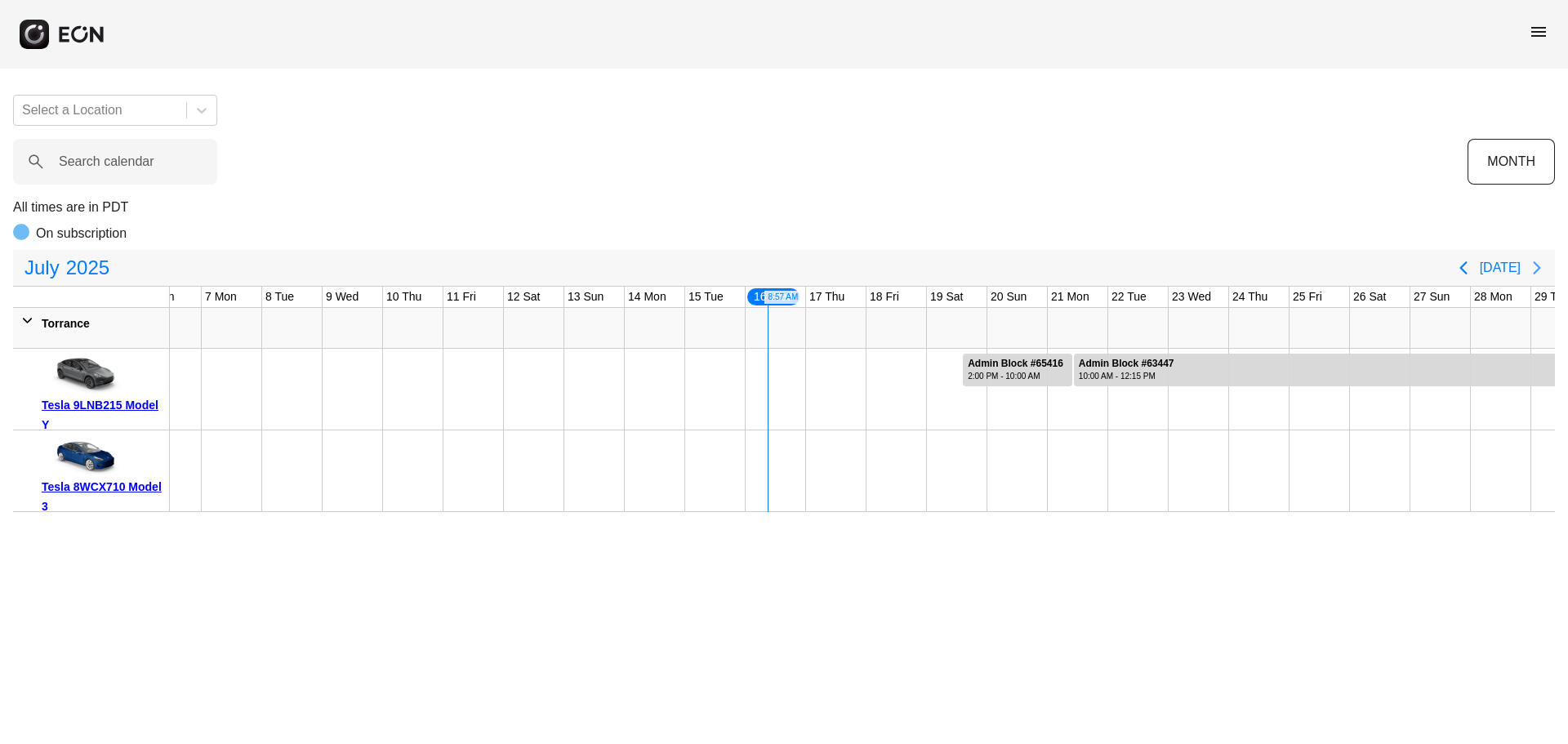 click 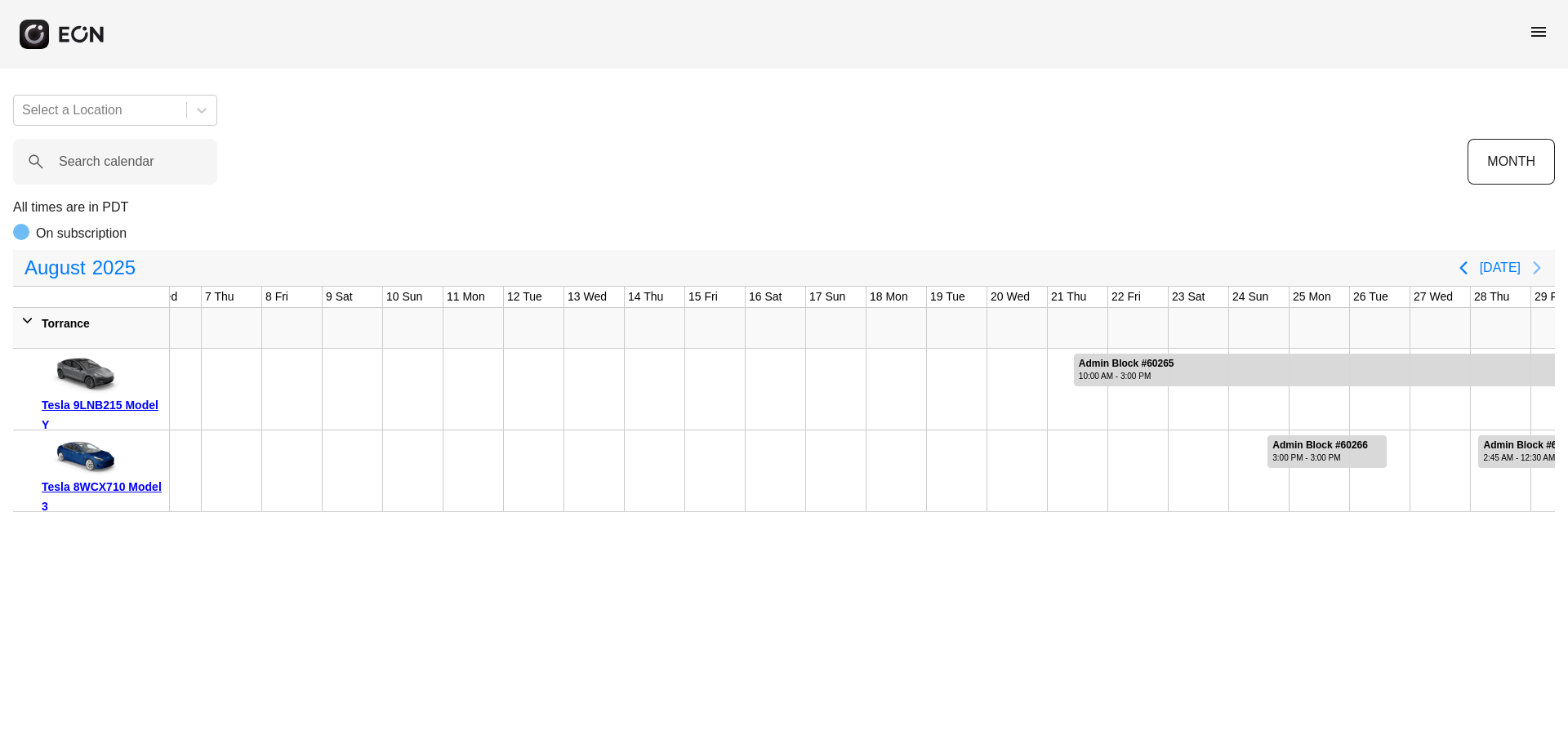 click 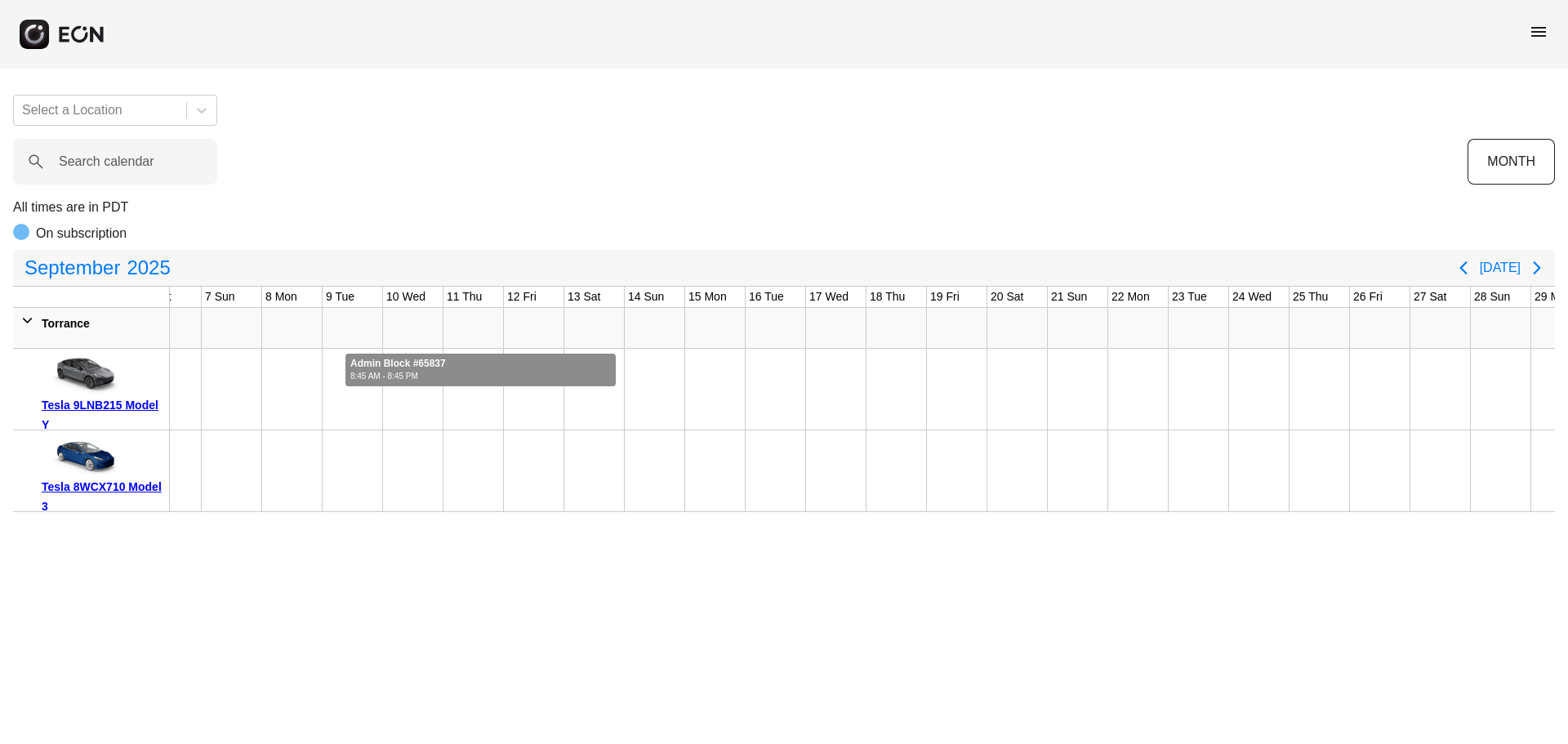 click at bounding box center [480, 370] 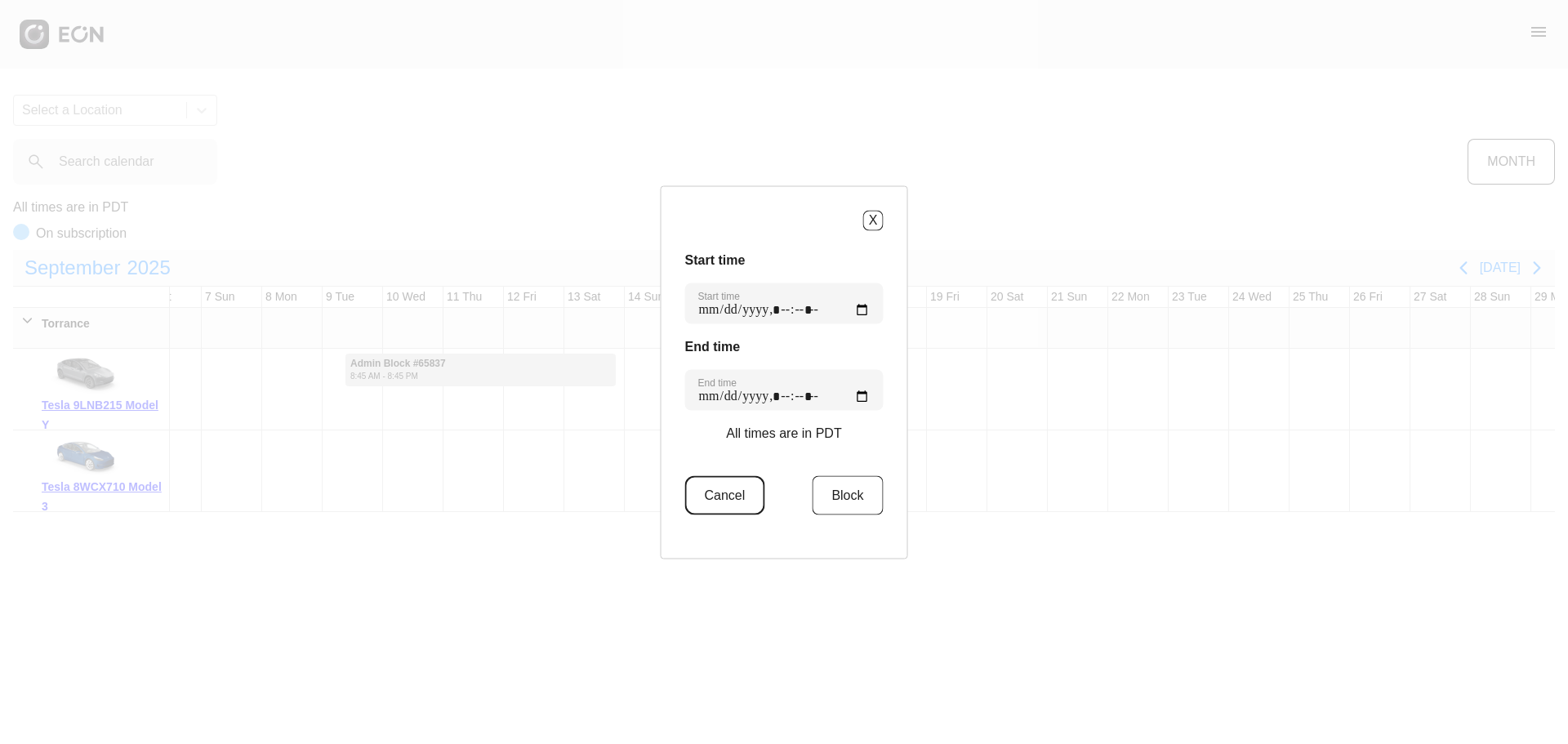 click on "Cancel" at bounding box center (725, 495) 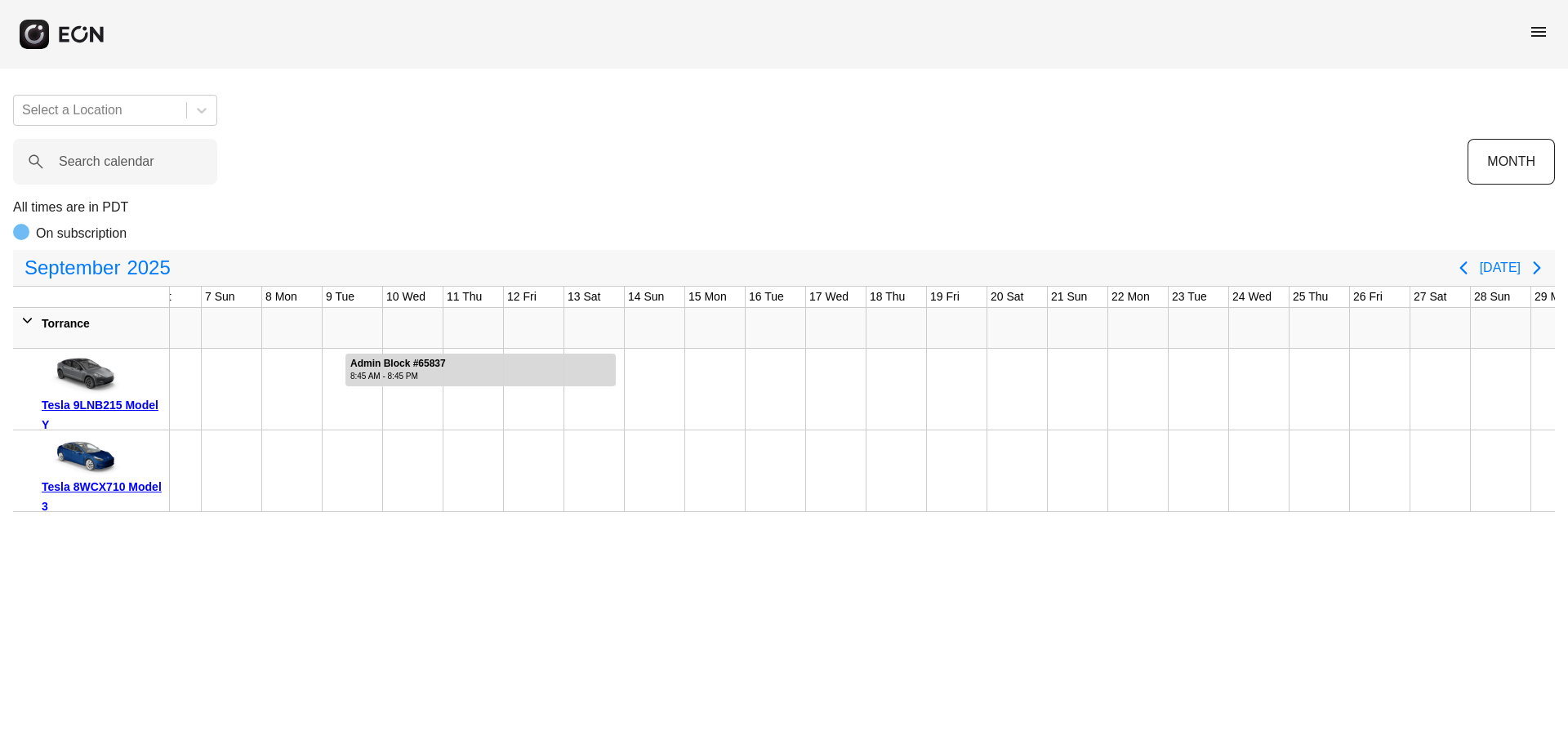 click on "menu Select a Location Search calendar MONTH All times are in PDT On subscription [DATE] [DATE] 1 Mon [DATE] 2 Tue [DATE] 3 Wed [DATE] 4 Thu [DATE] 5 Fri [DATE] 6 Sat [DATE] 7 Sun [DATE] 8 Mon [DATE] 9 Tue [DATE] 10 Wed [DATE] 11 Thu [DATE] 12 Fri [DATE] 13 Sat [DATE] 14 Sun [DATE] 15 Mon [DATE] 16 Tue [DATE] 17 Wed [DATE] 18 Thu [DATE] 19 Fri [DATE] 20 Sat [DATE] 21 Sun [DATE] 22 Mon [DATE] 23 Tue [DATE] 24 Wed [DATE] 25 Thu [DATE] 26 Fri [DATE] 27 Sat 28 Sun 29 Mon" at bounding box center [784, 256] 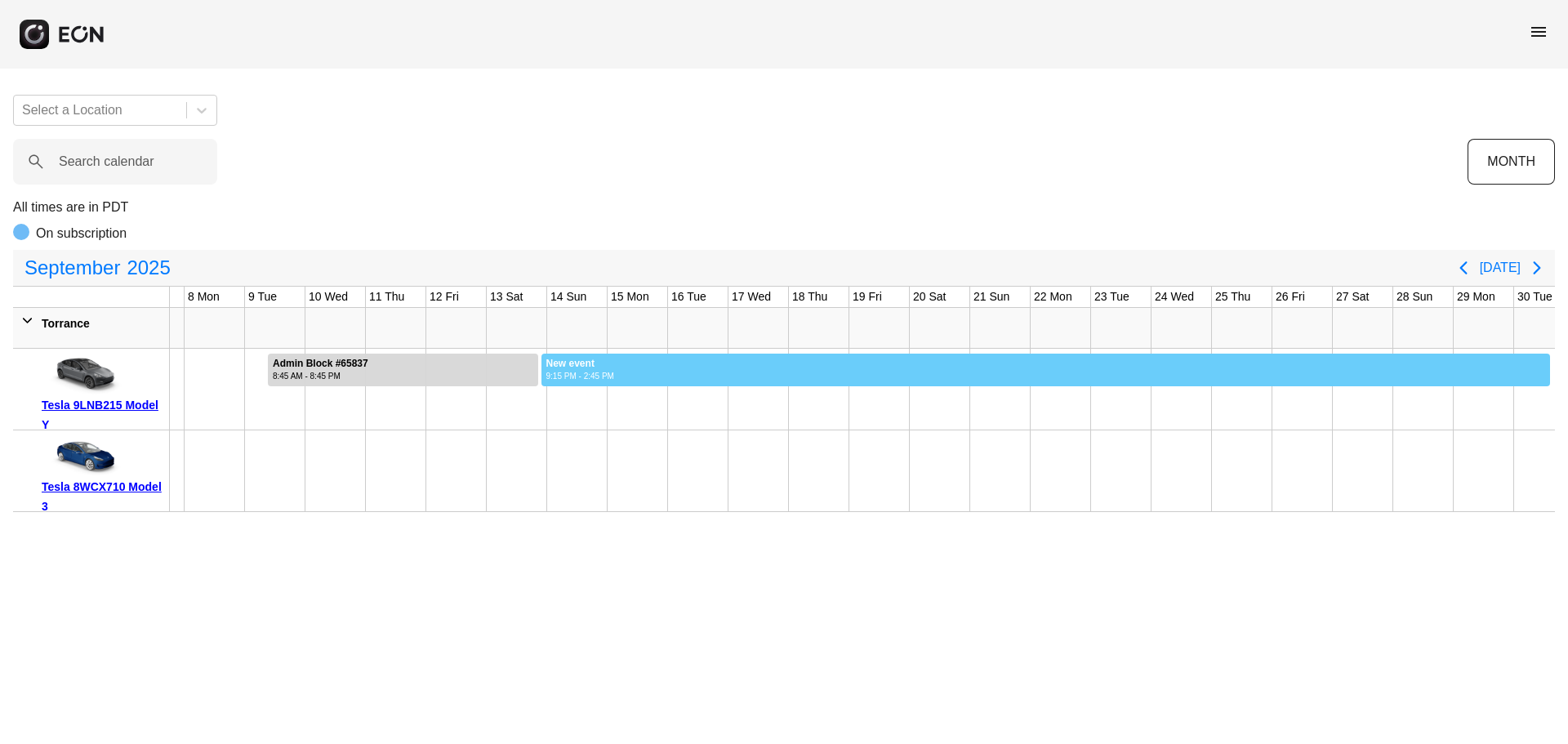 scroll, scrollTop: 0, scrollLeft: 427, axis: horizontal 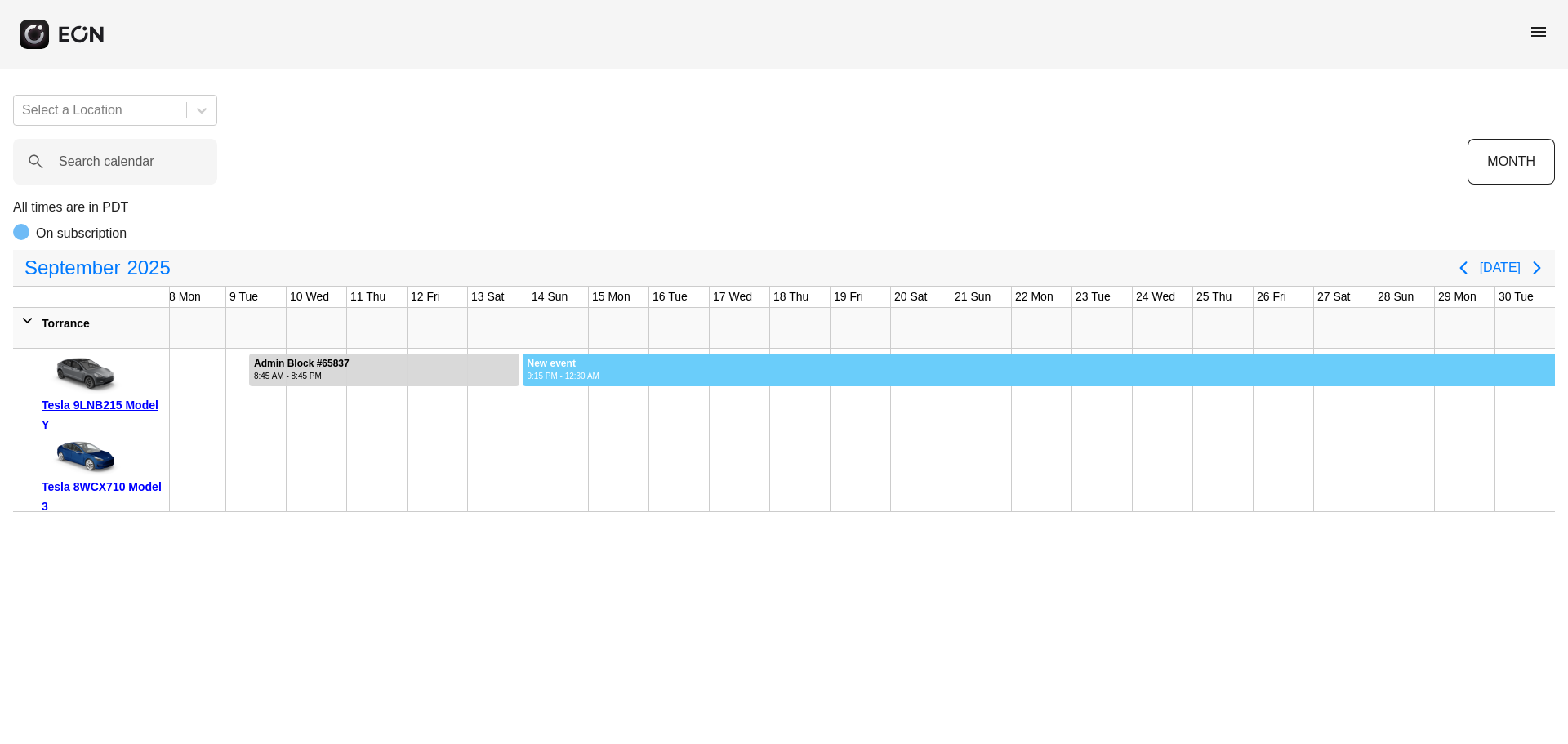 drag, startPoint x: 618, startPoint y: 369, endPoint x: 1564, endPoint y: 366, distance: 946.005 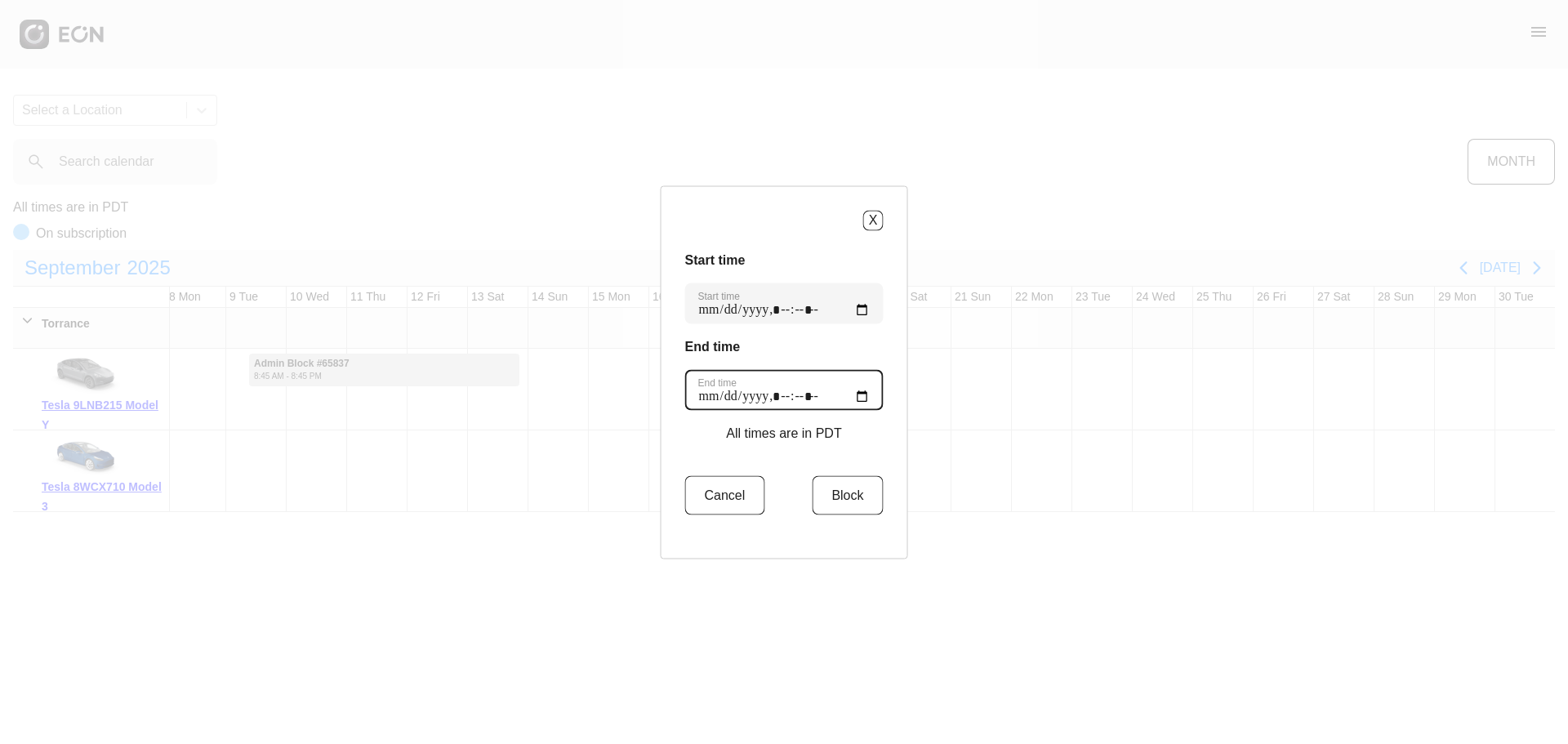 click on "End time" at bounding box center (784, 390) 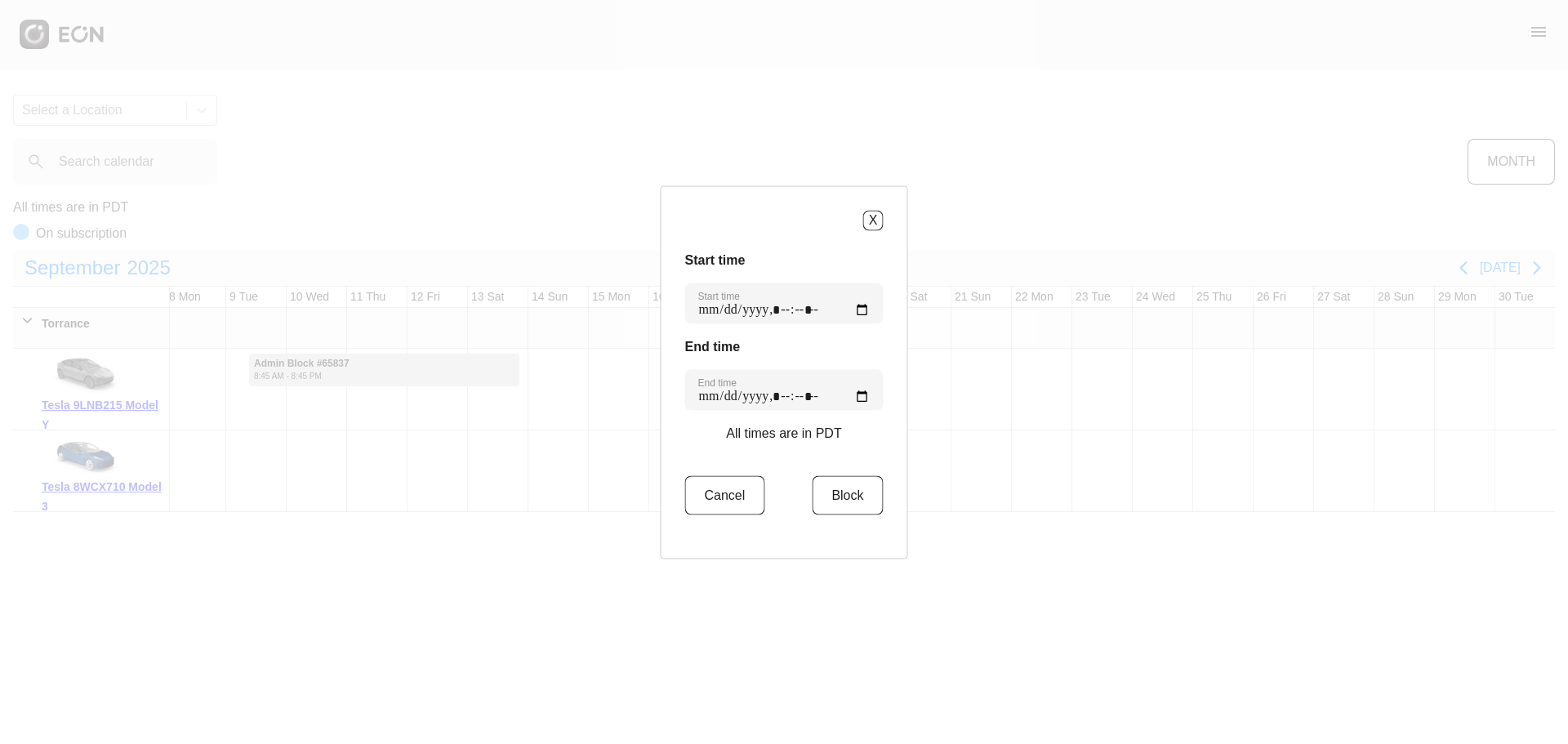 type on "**********" 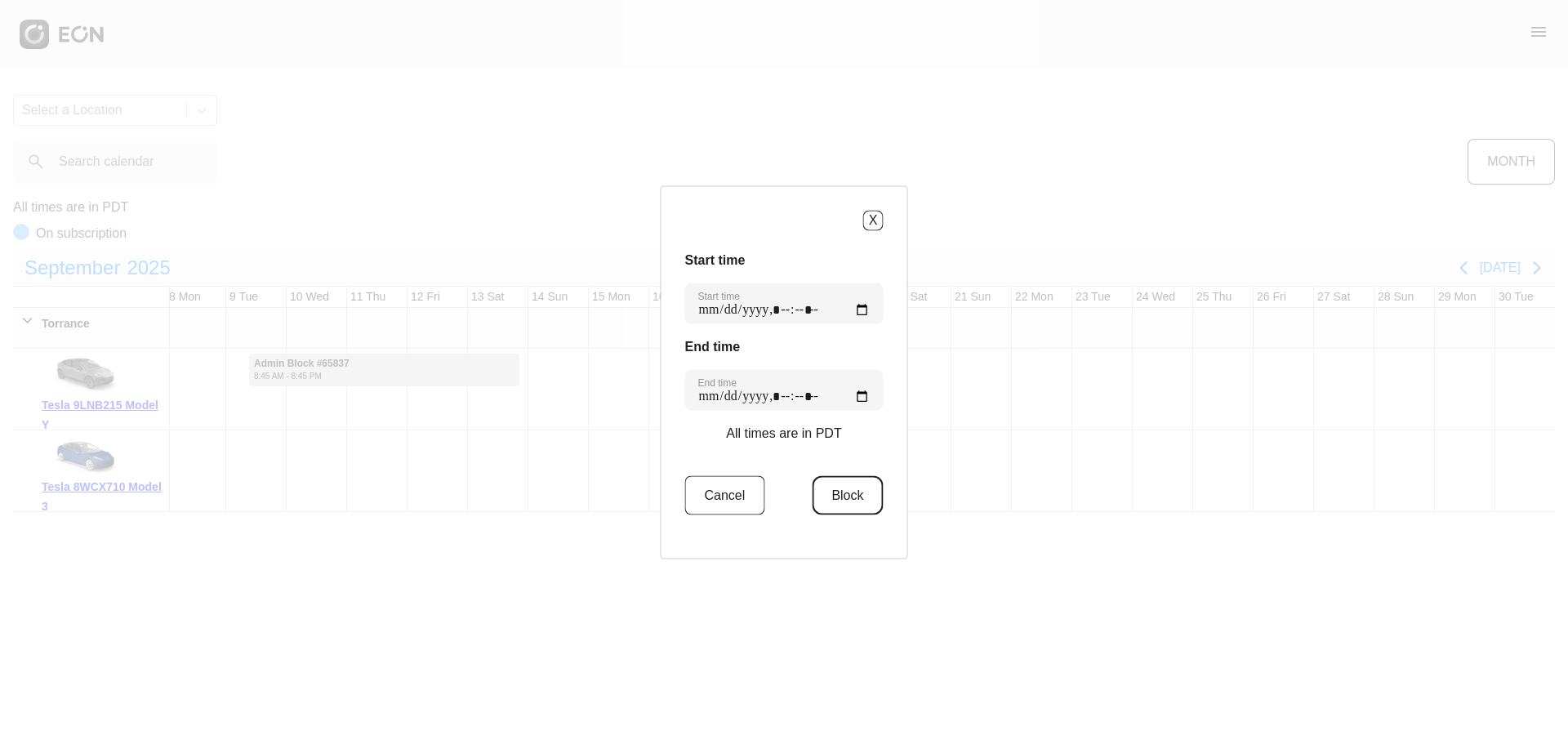 click on "Block" at bounding box center (847, 495) 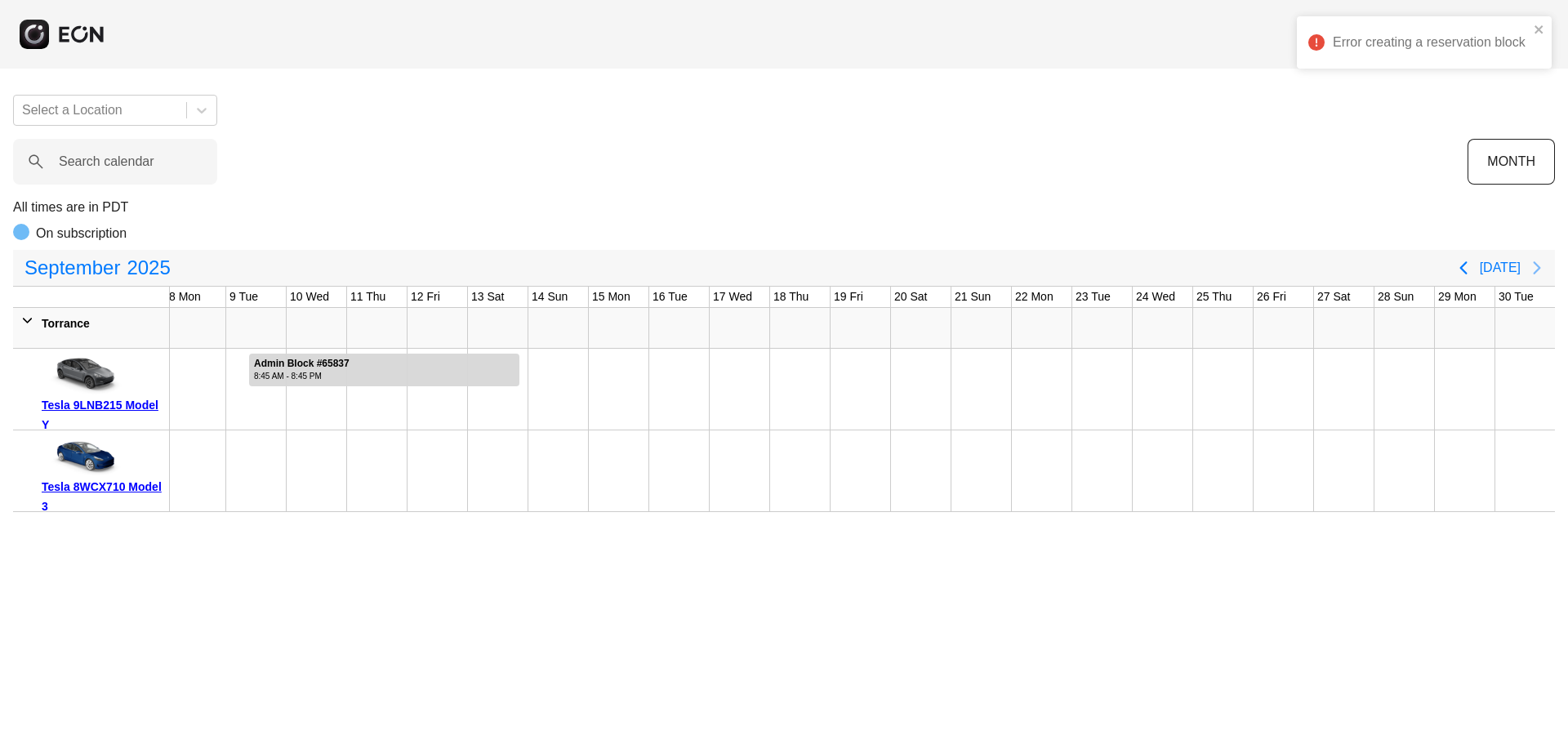 click 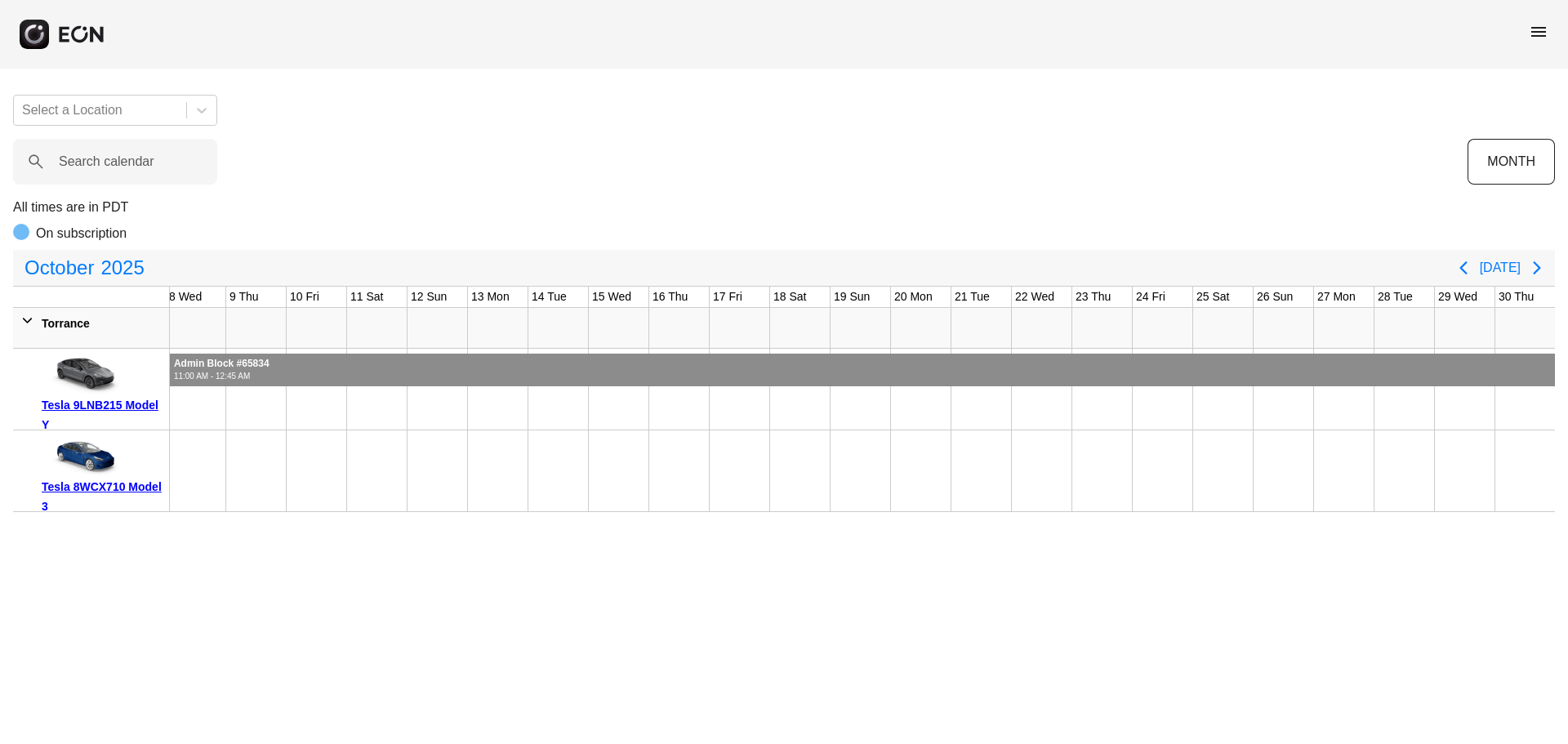 click at bounding box center [693, 370] 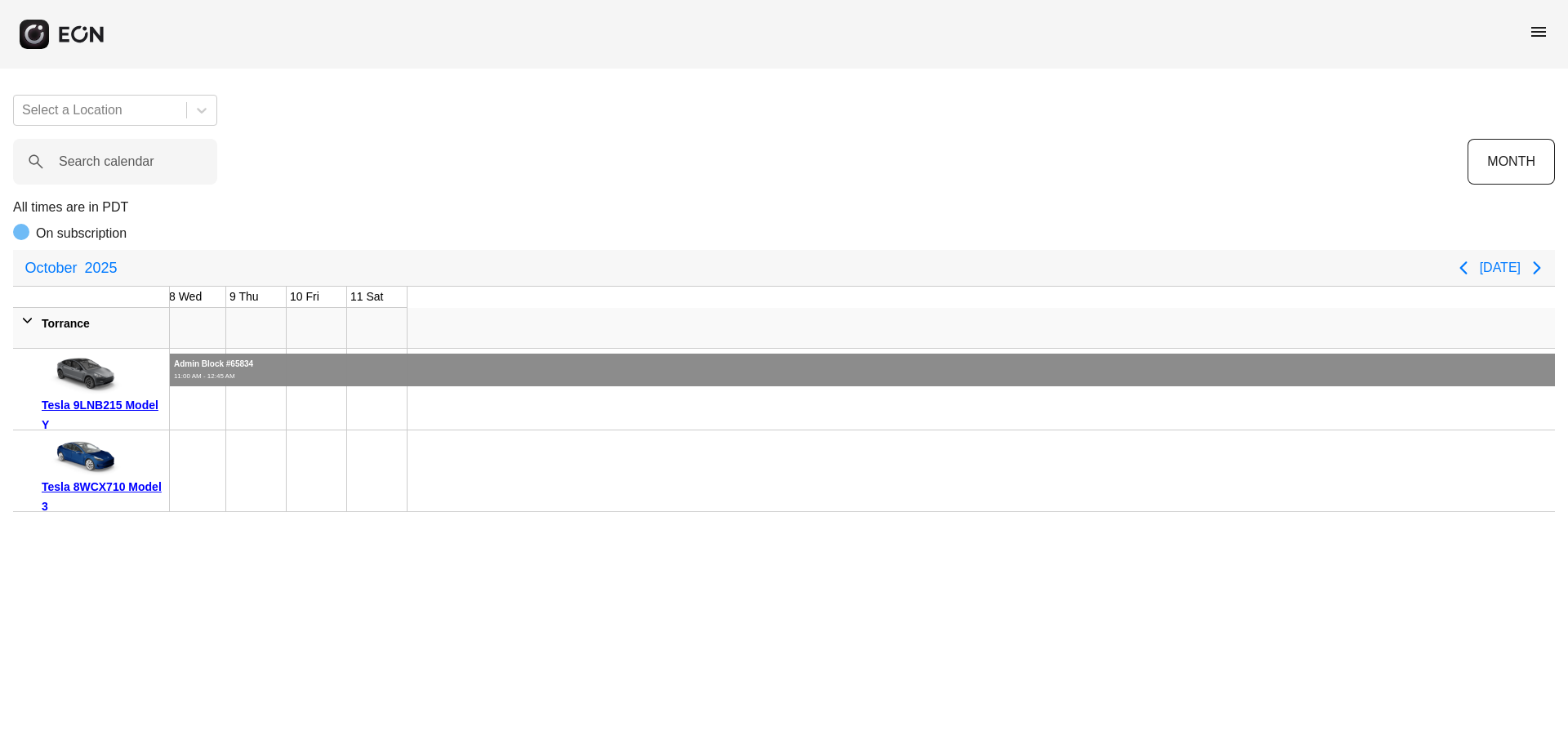 drag, startPoint x: 987, startPoint y: 378, endPoint x: 592, endPoint y: 323, distance: 398.81073 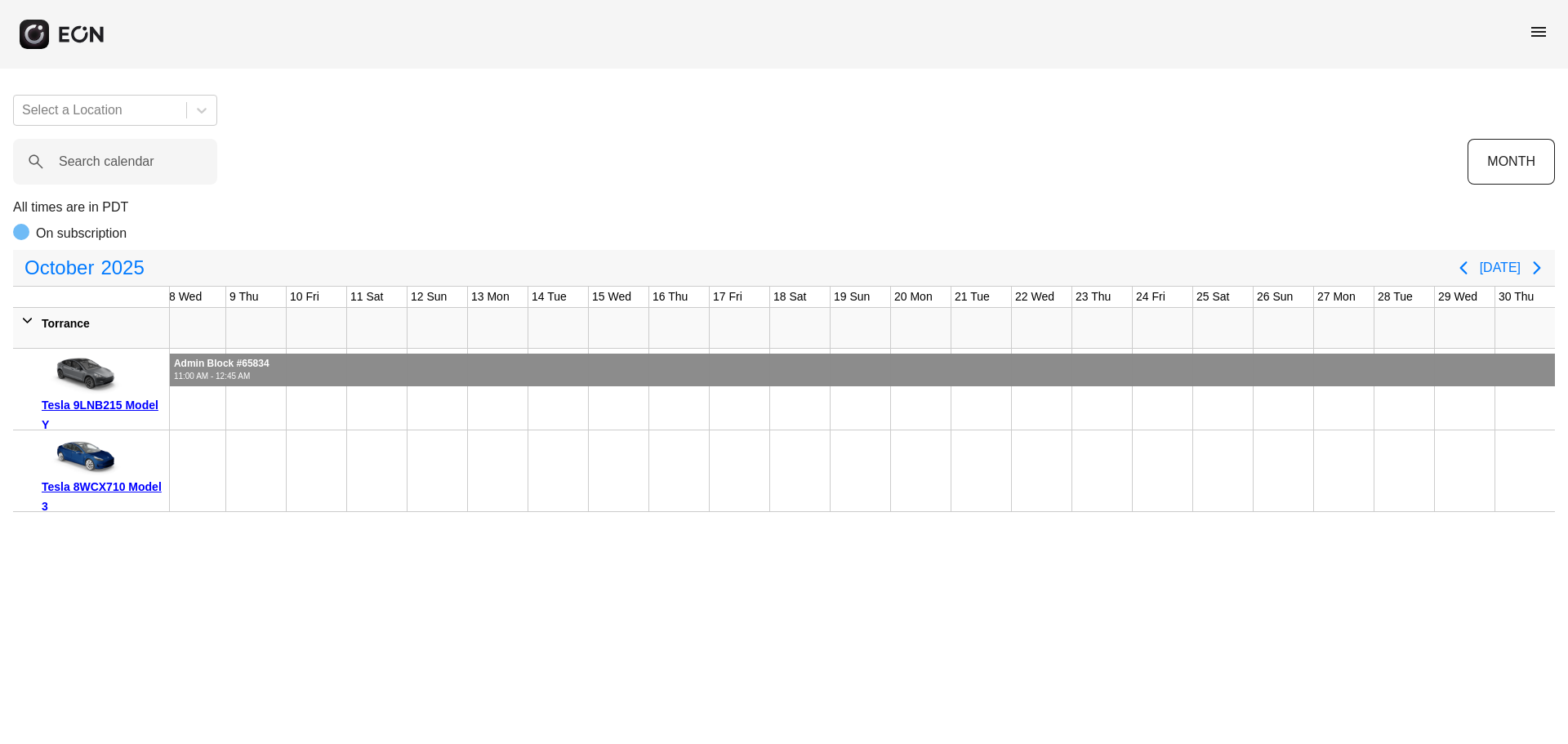 click at bounding box center (693, 370) 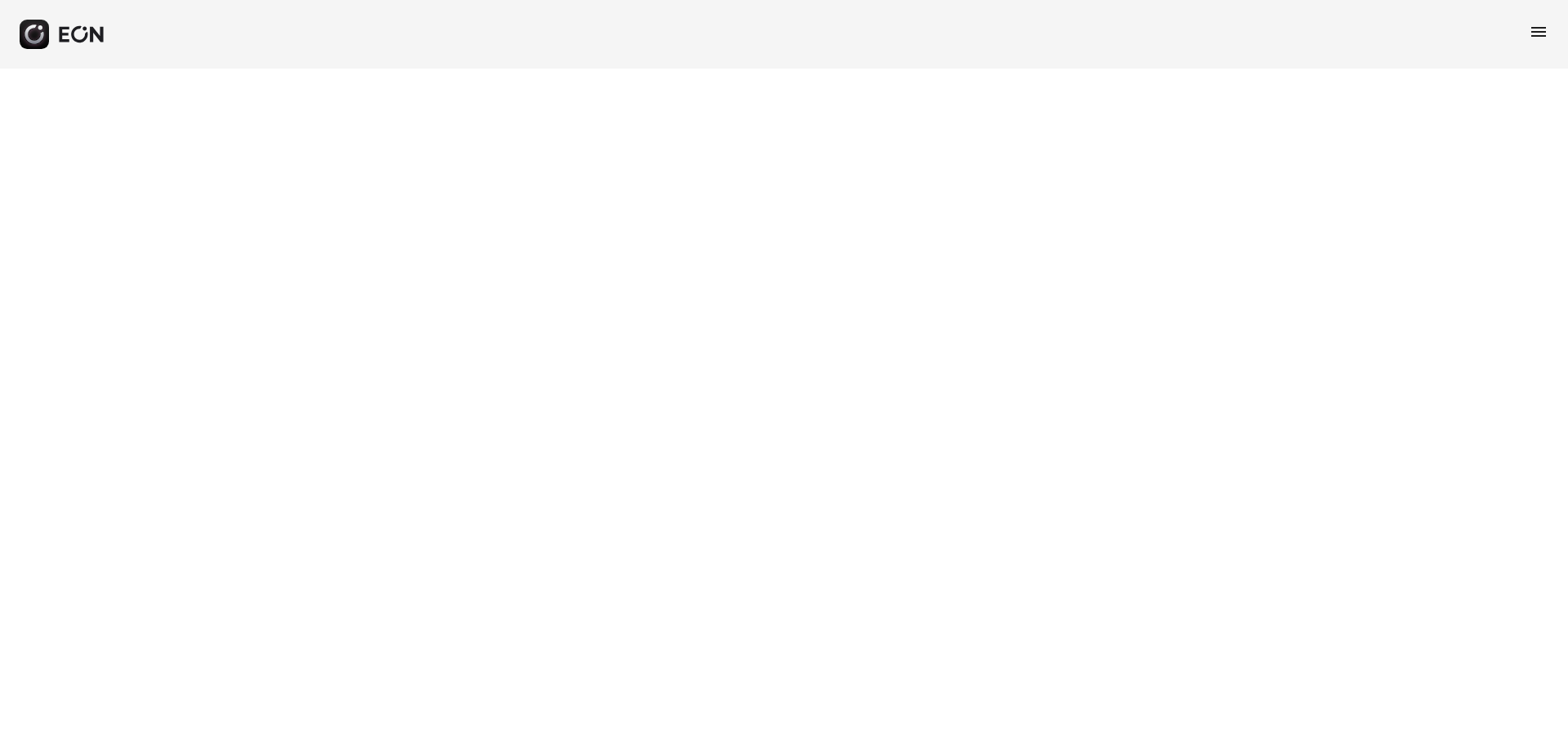 scroll, scrollTop: 0, scrollLeft: 0, axis: both 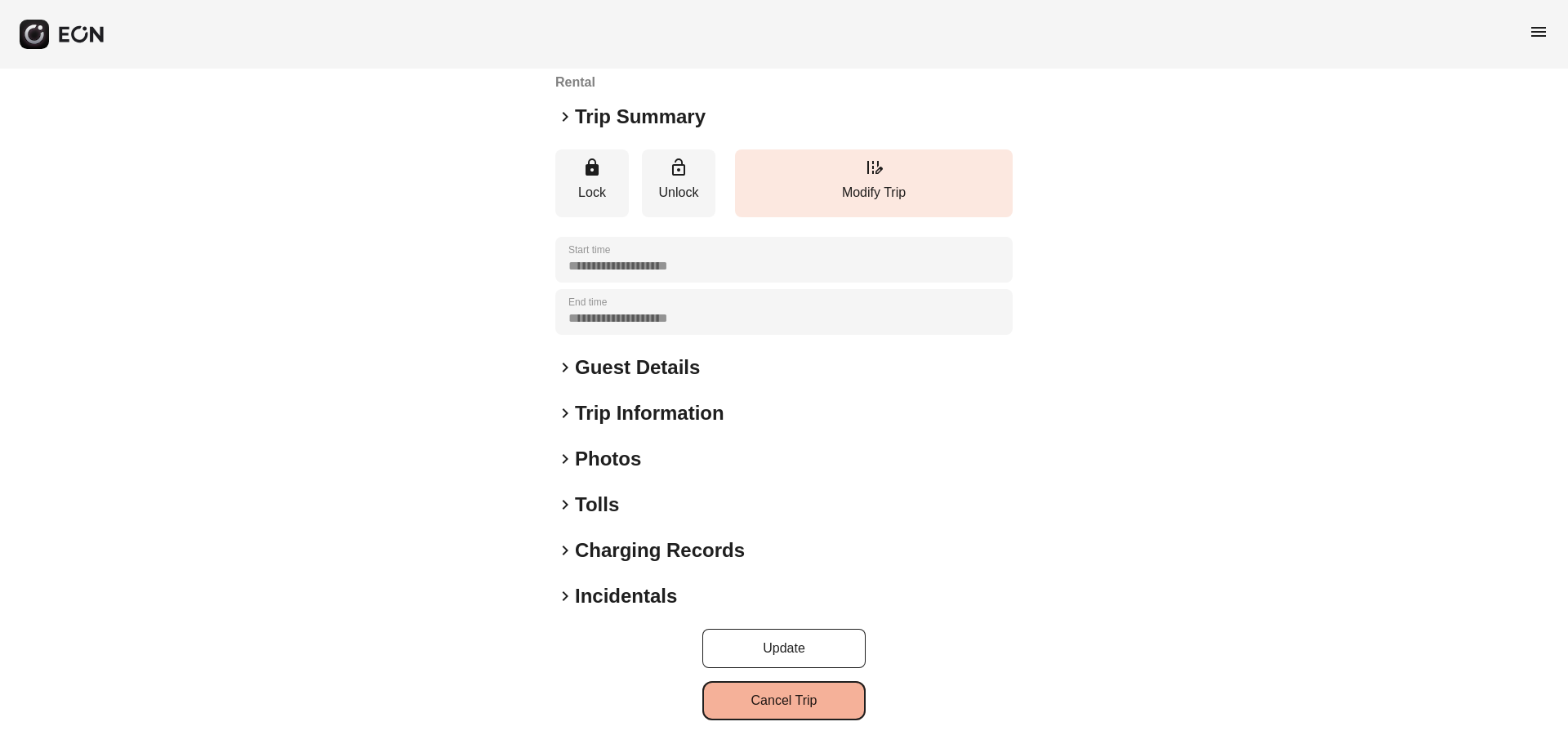 click on "Cancel Trip" at bounding box center [784, 701] 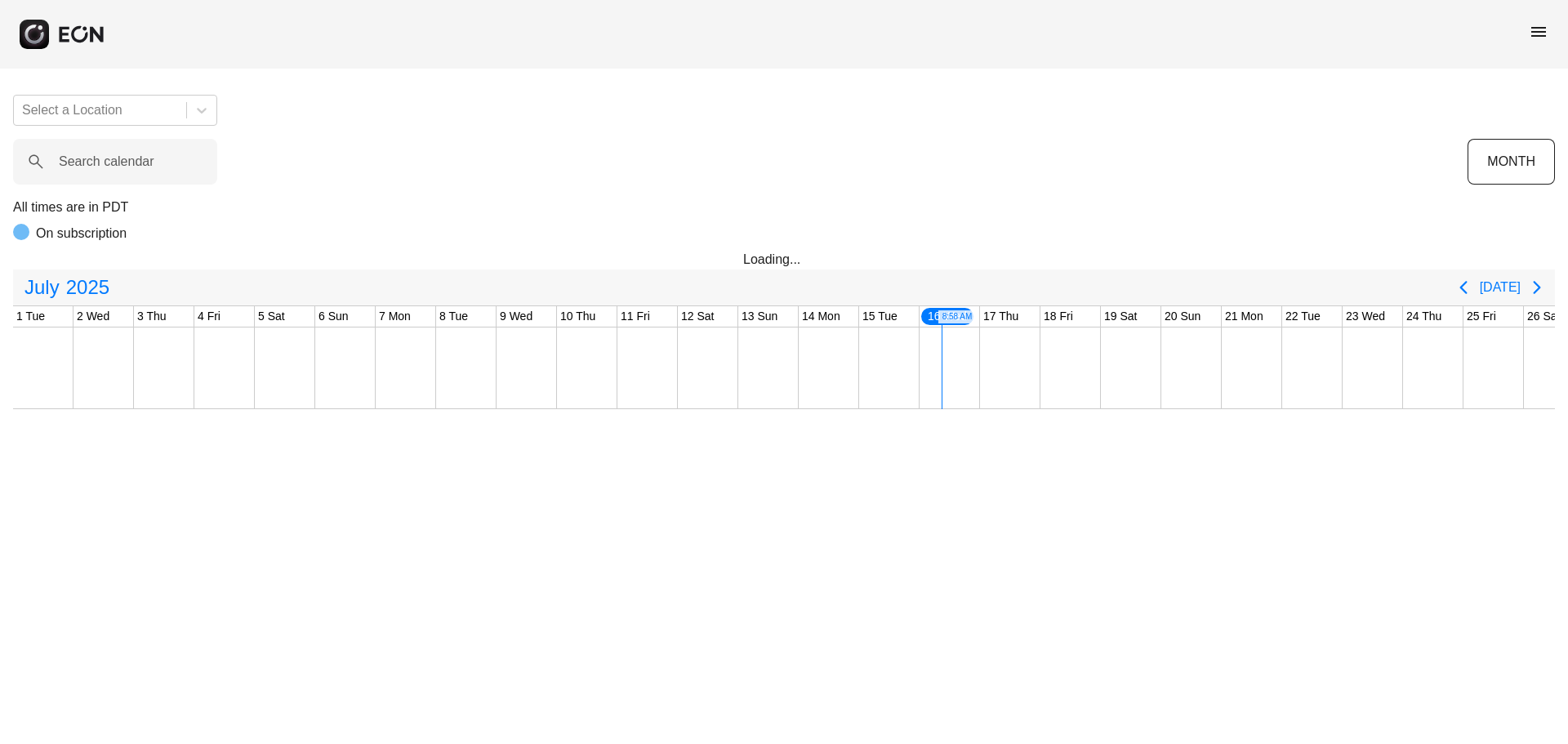 scroll, scrollTop: 0, scrollLeft: 0, axis: both 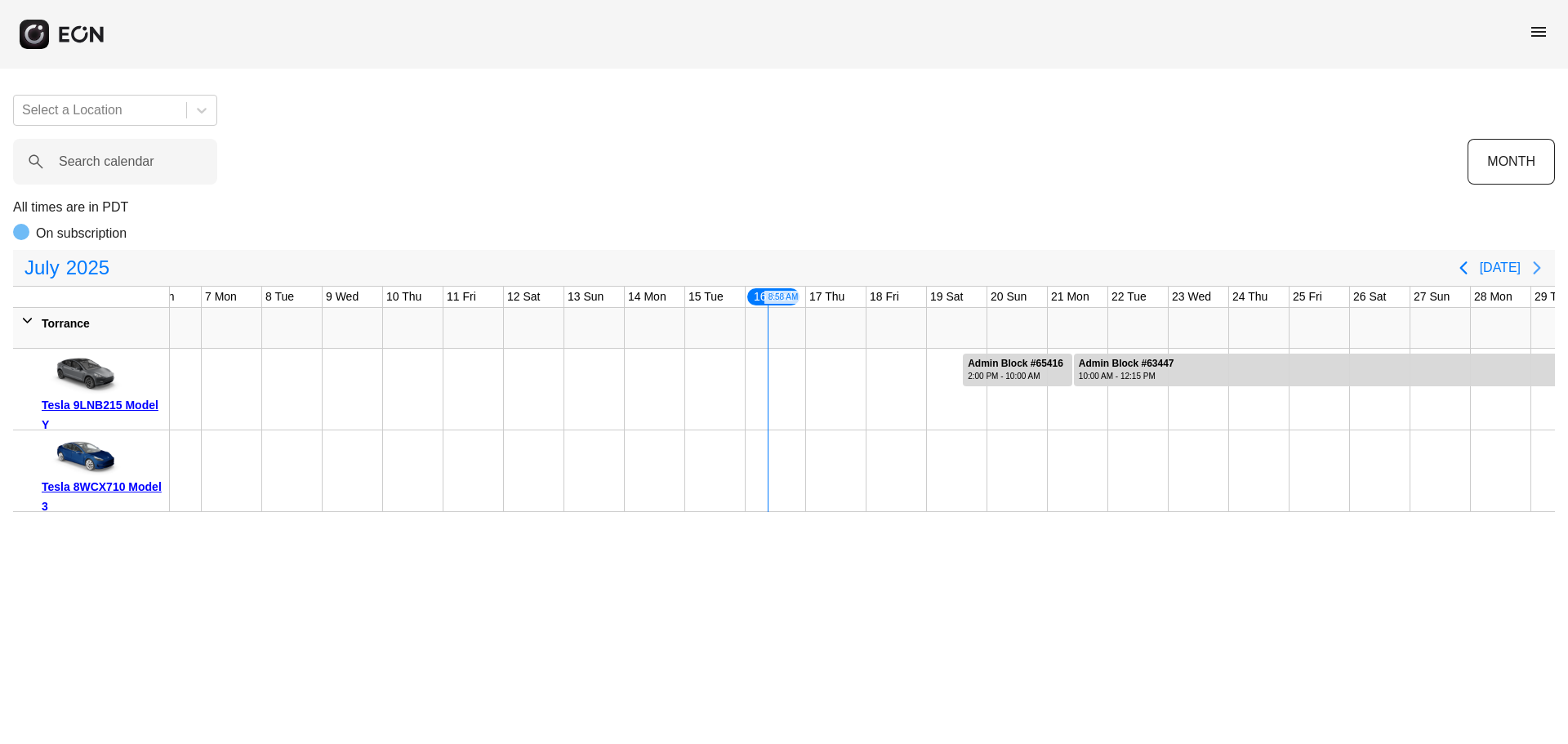 click 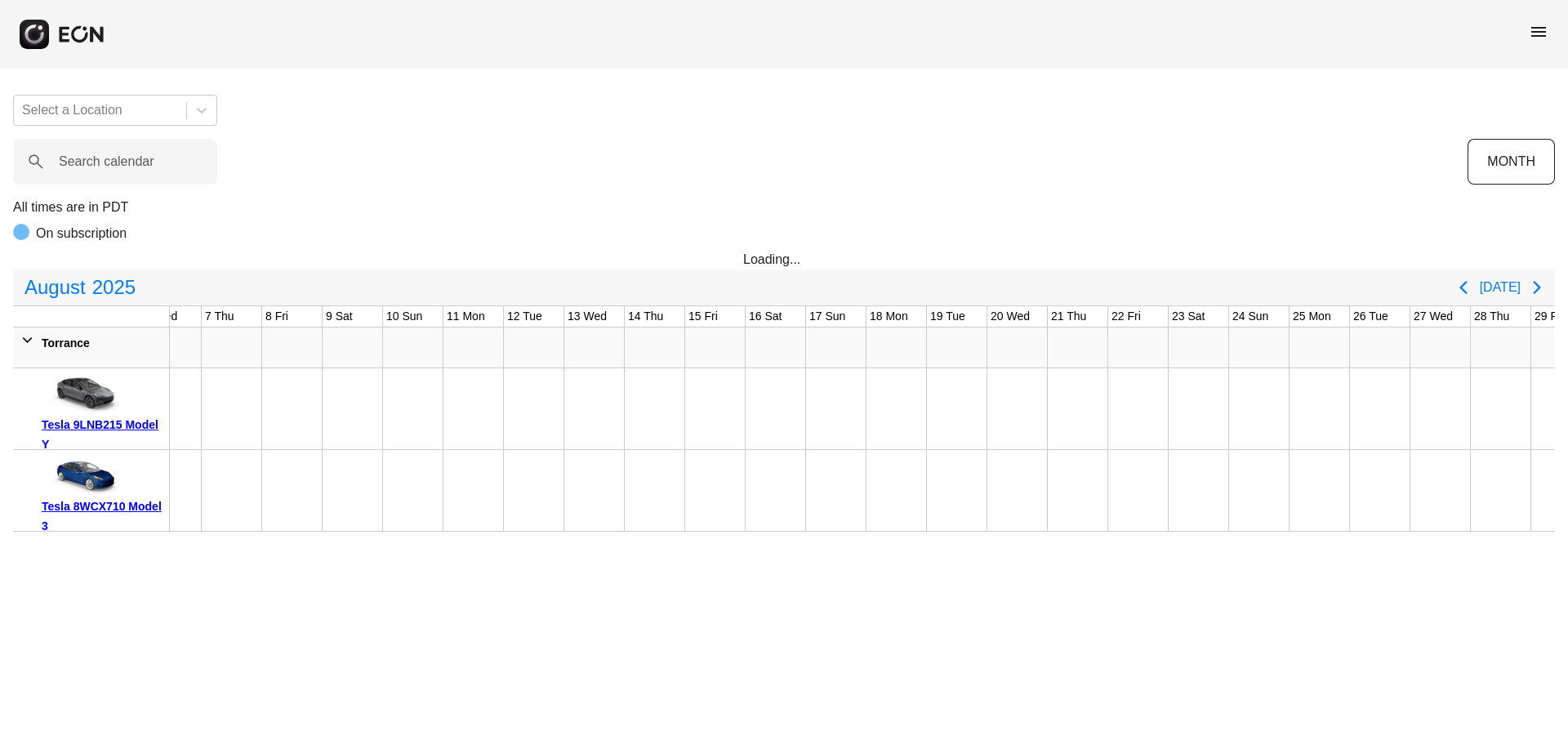click 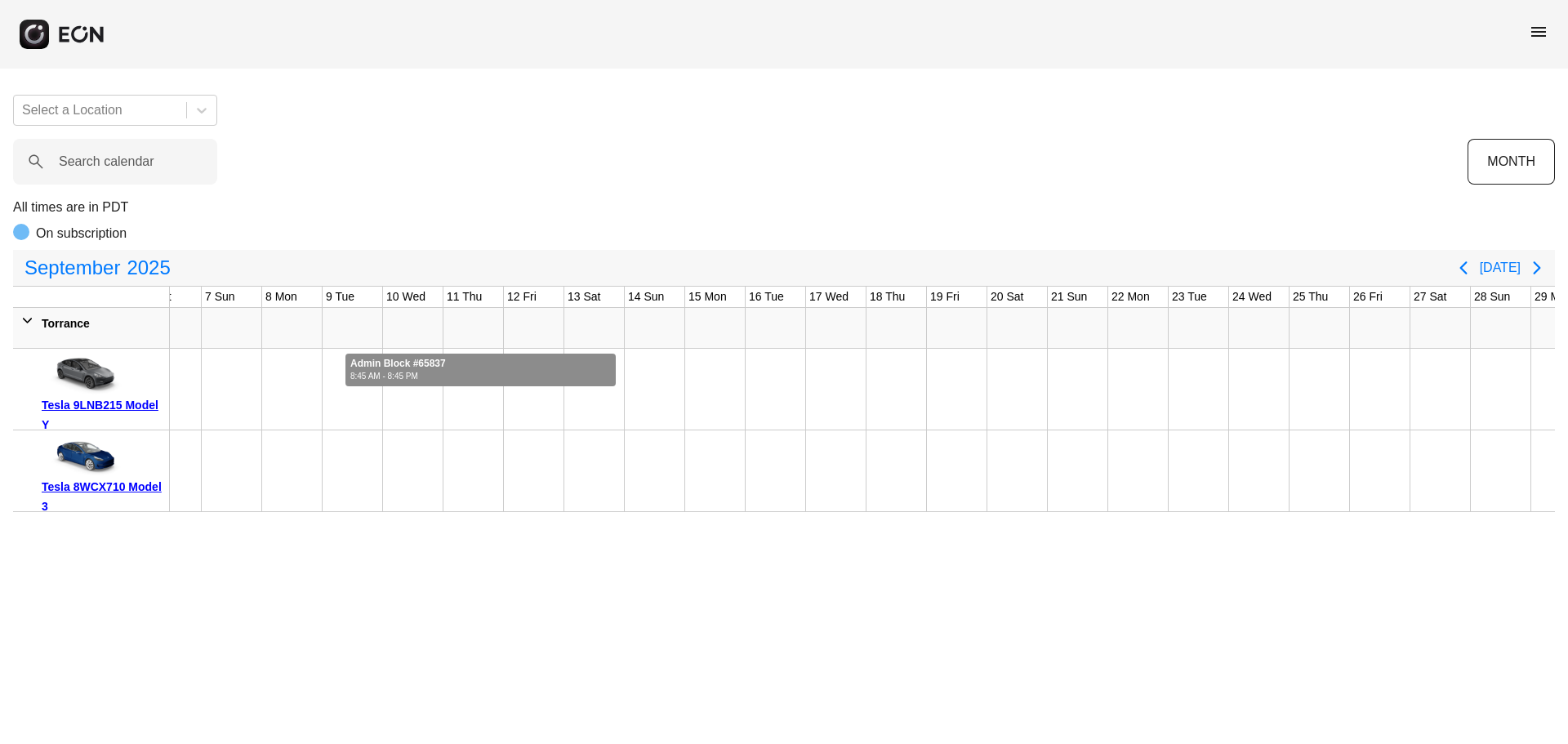click on "Admin Block #65837 8:45 AM - 8:45 PM Admin Block #65837, Tesla 9LNB215 Model Y, Start: [DATE] 8:45 AM, End: [DATE] 8:45 PM" at bounding box center [480, 368] 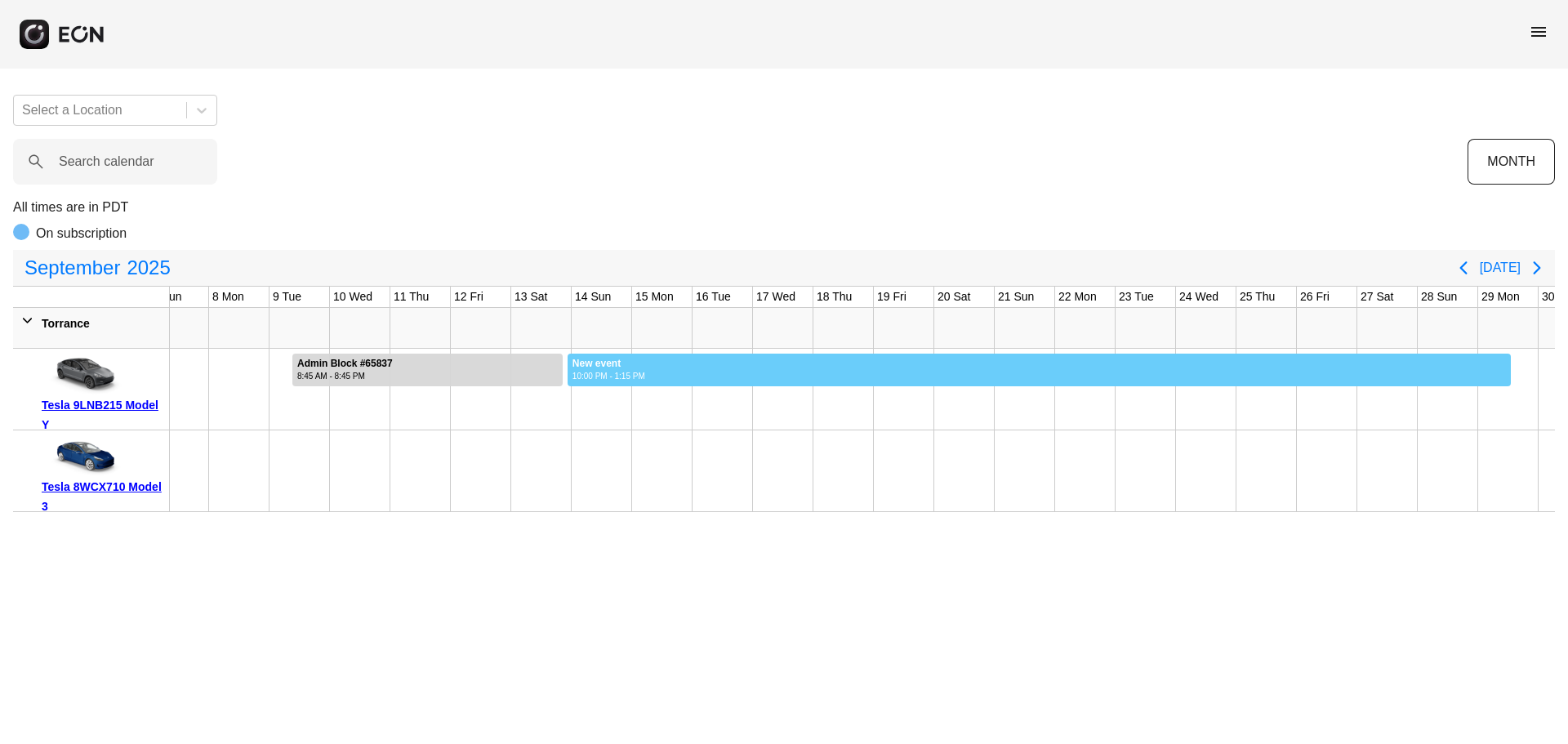 drag, startPoint x: 620, startPoint y: 372, endPoint x: 1551, endPoint y: 390, distance: 931.174 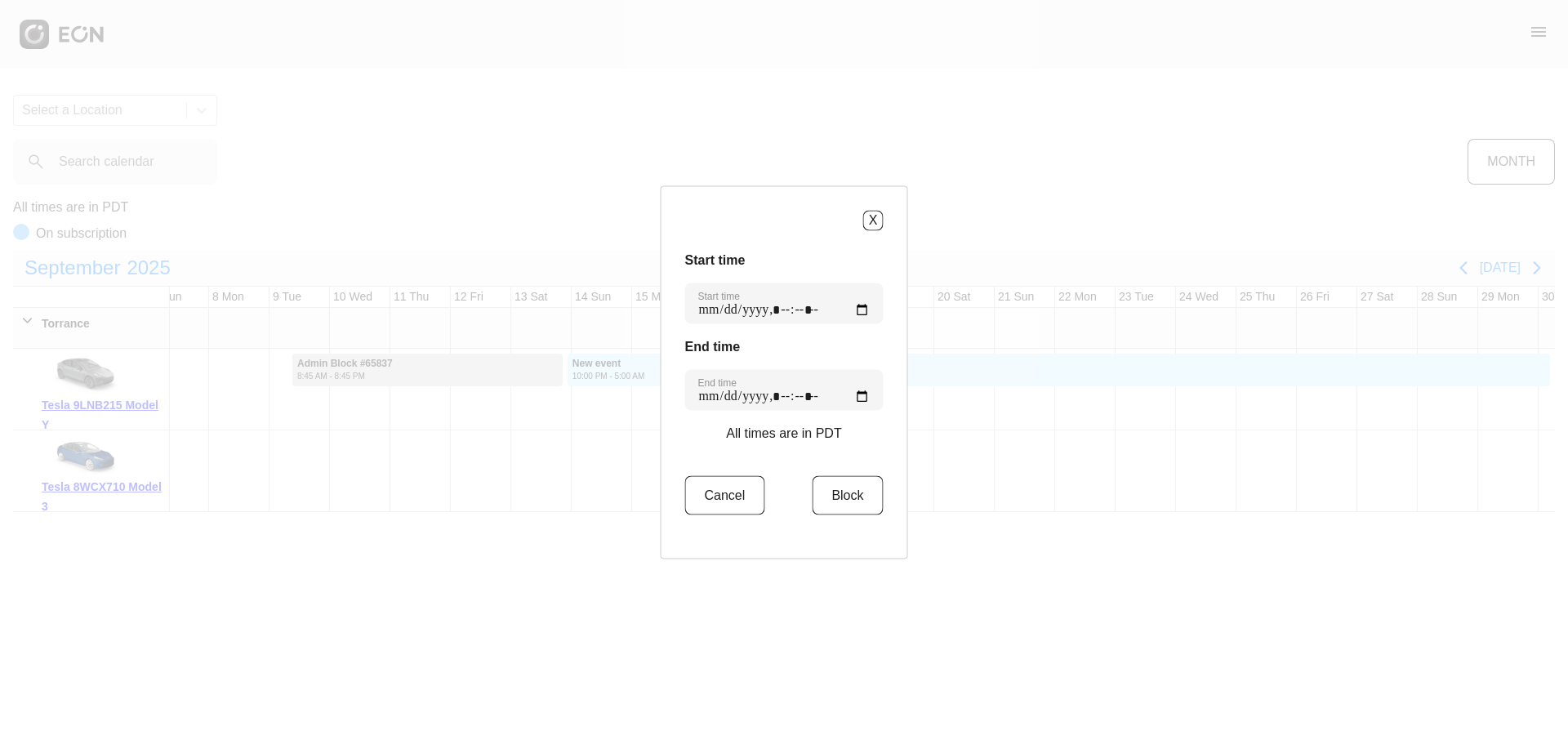 scroll, scrollTop: 0, scrollLeft: 388, axis: horizontal 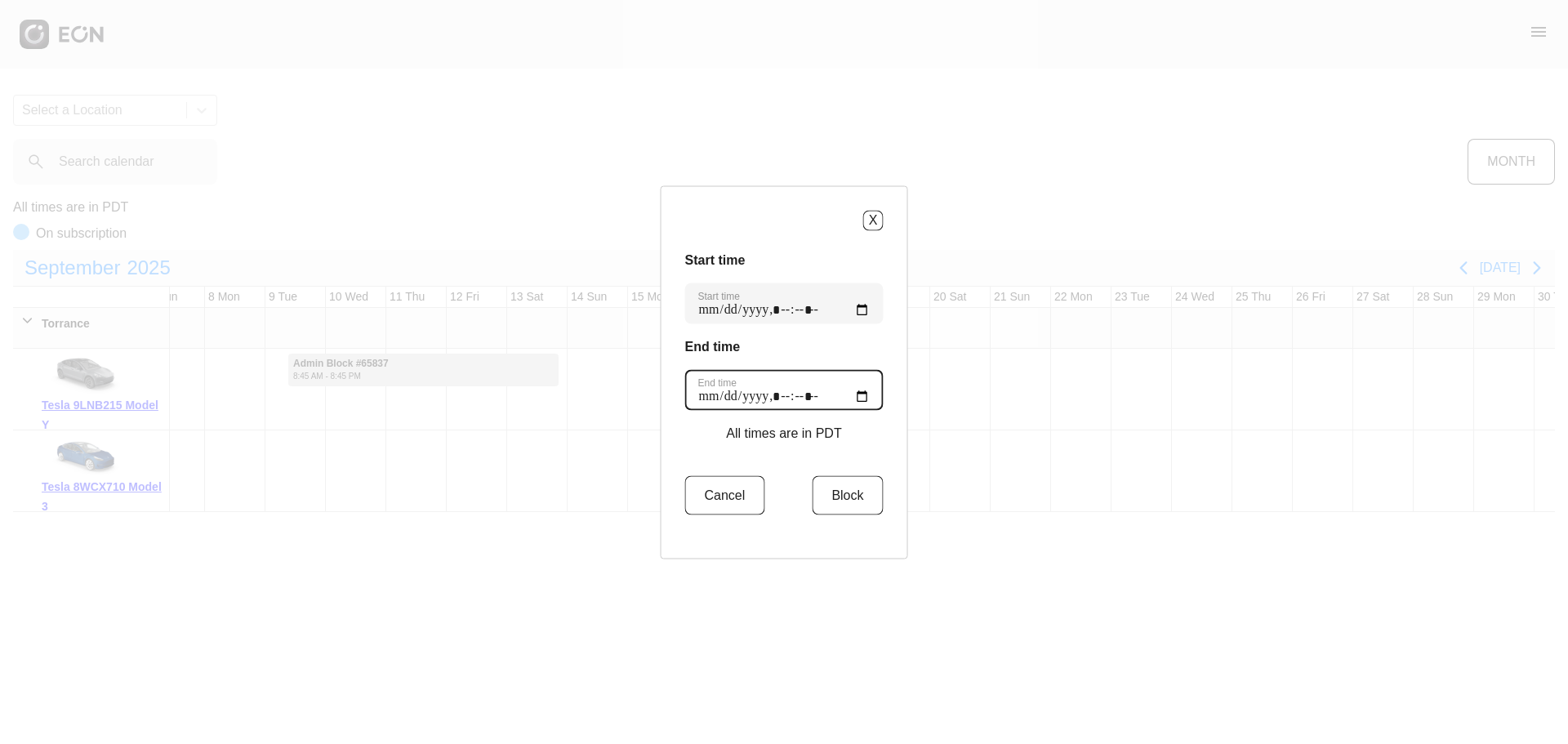 click on "End time" at bounding box center [784, 390] 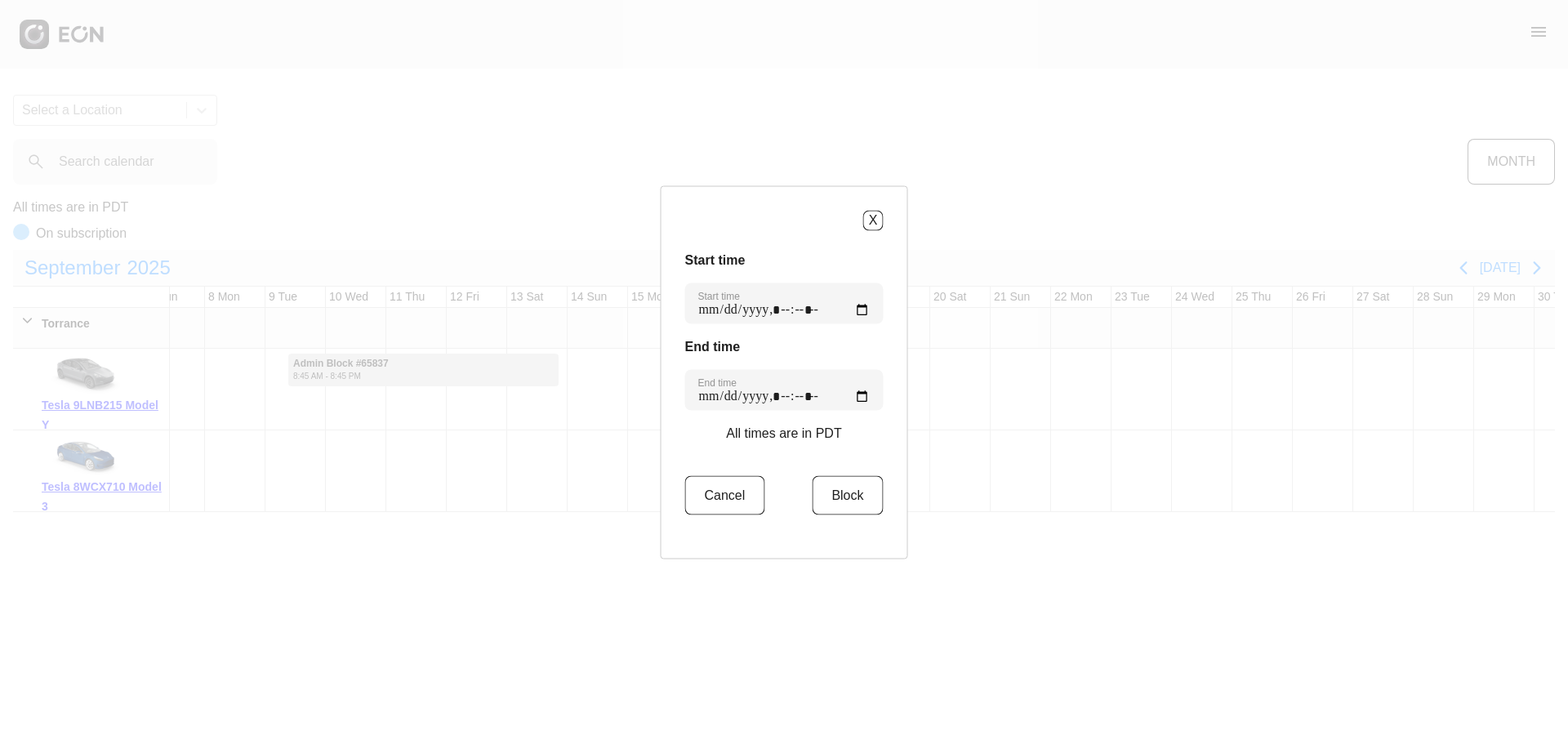 type on "**********" 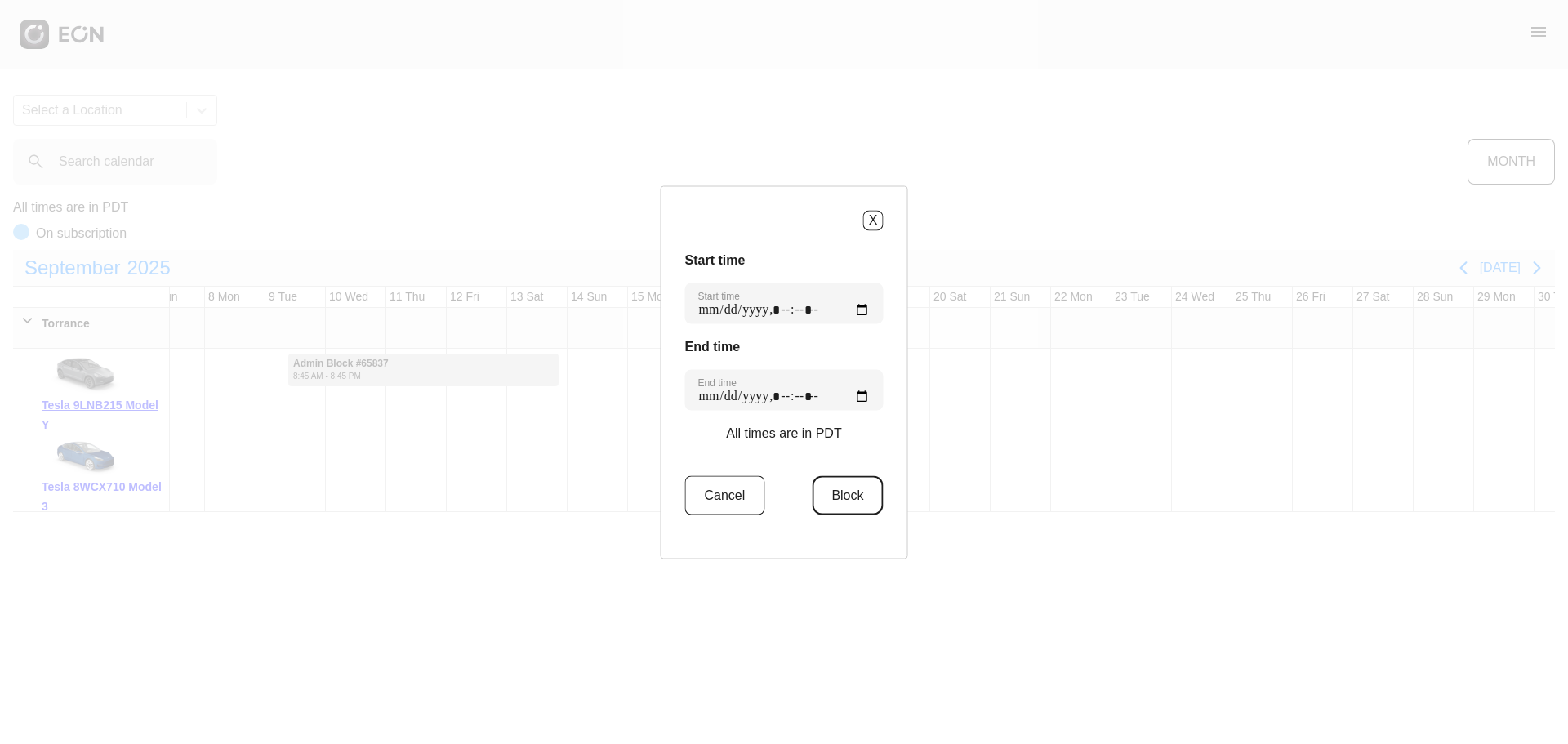 click on "Block" at bounding box center [847, 495] 